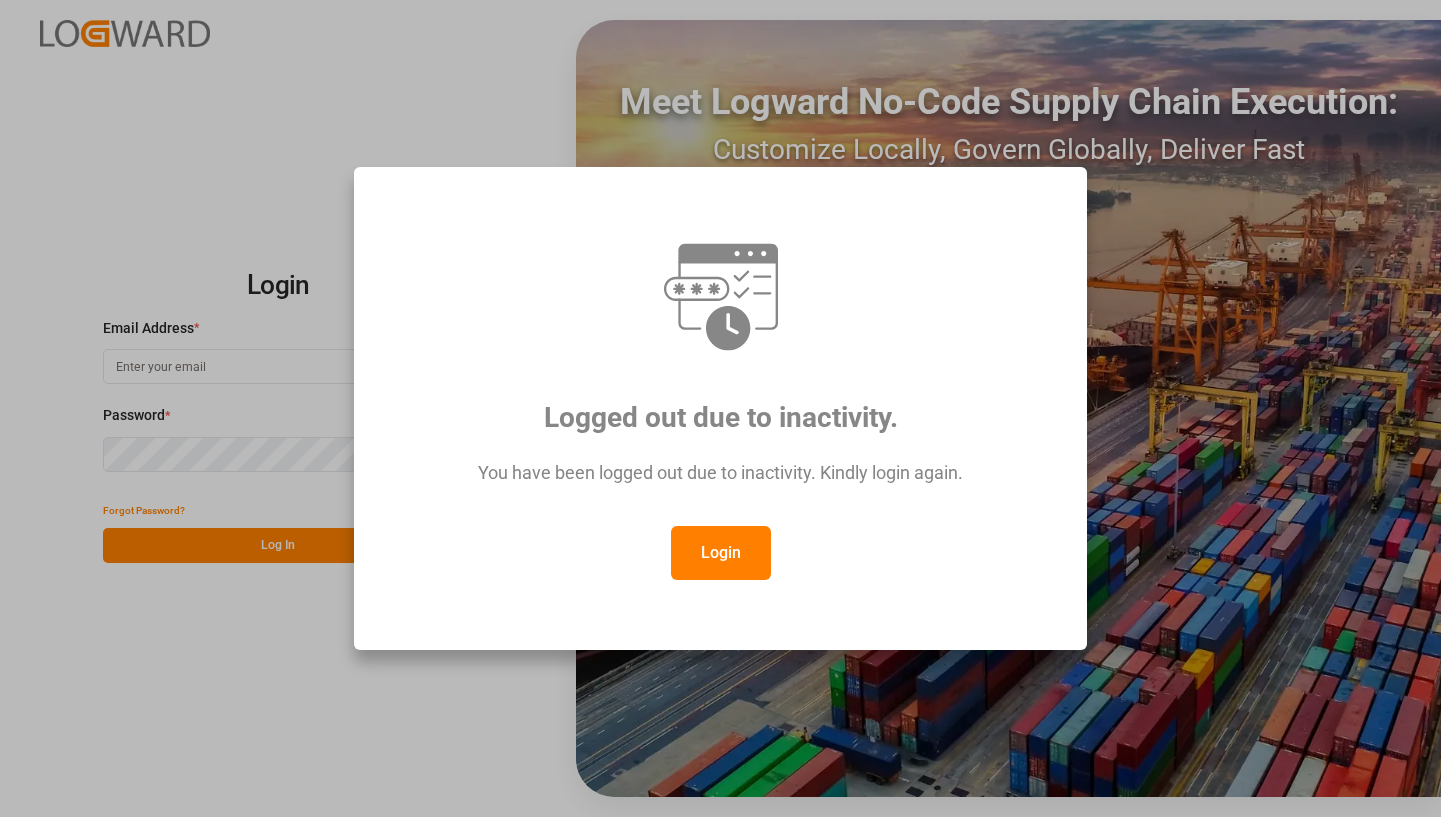 scroll, scrollTop: 0, scrollLeft: 0, axis: both 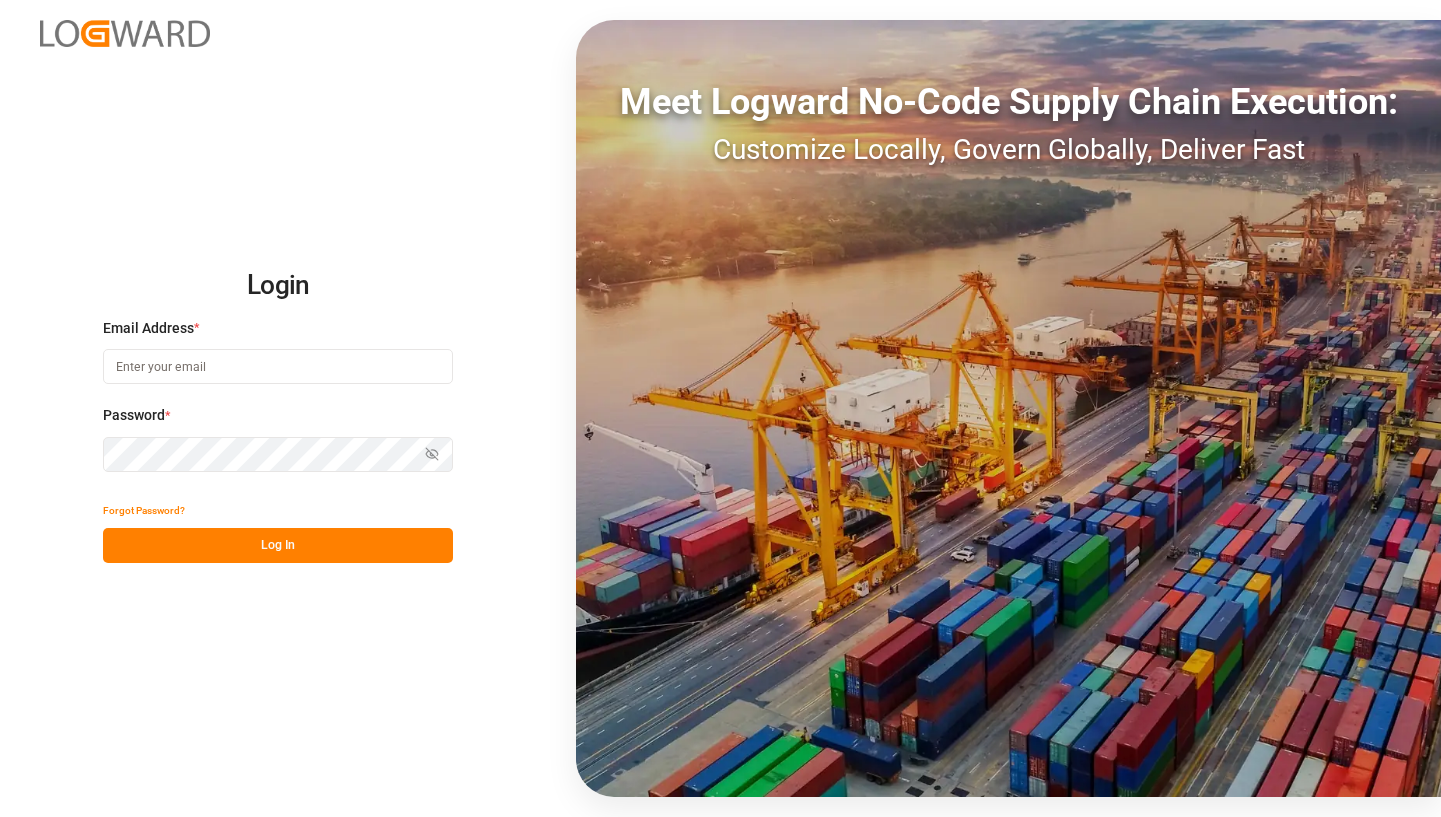 click at bounding box center [278, 366] 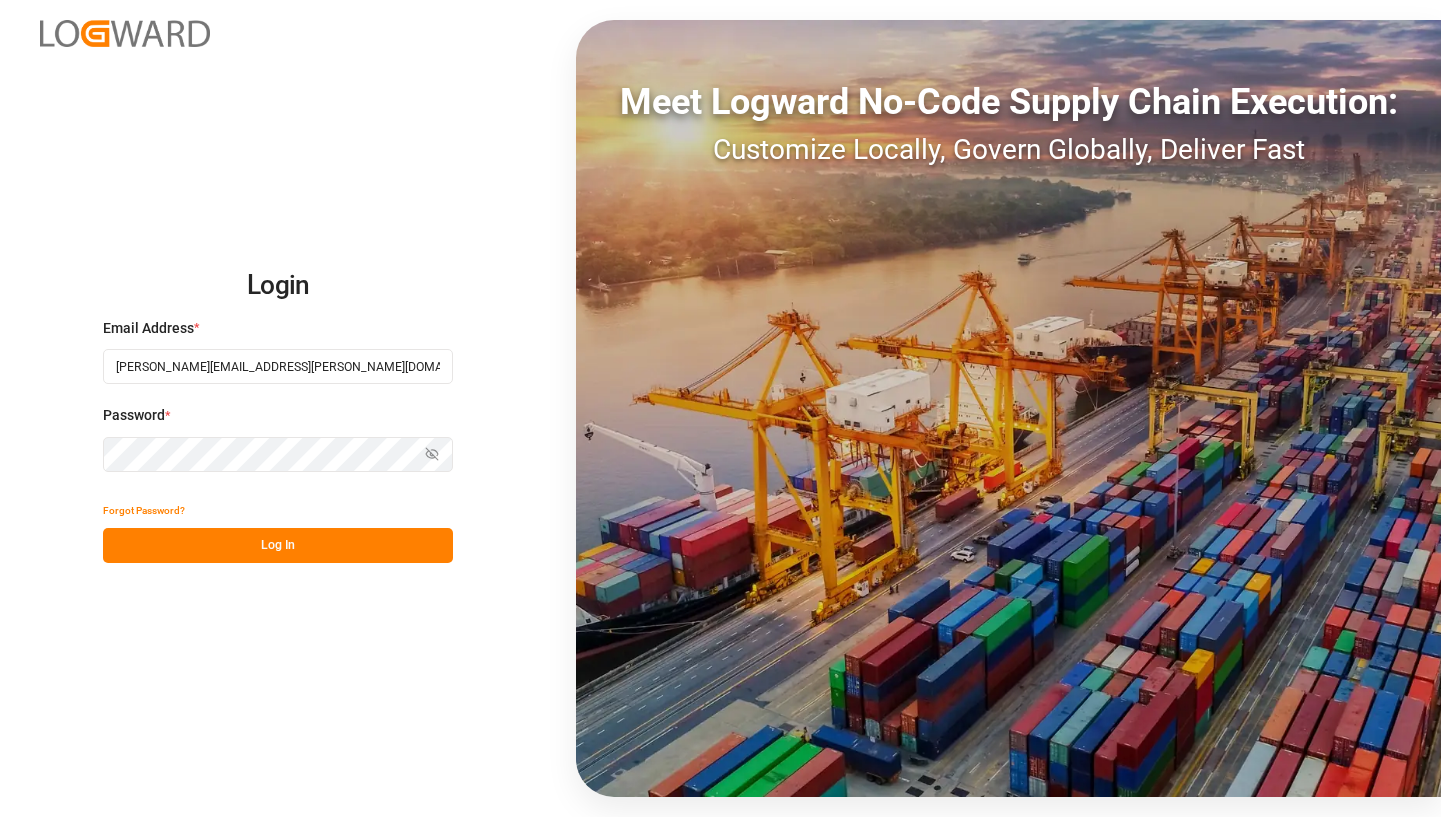 type on "[PERSON_NAME][EMAIL_ADDRESS][PERSON_NAME][DOMAIN_NAME]" 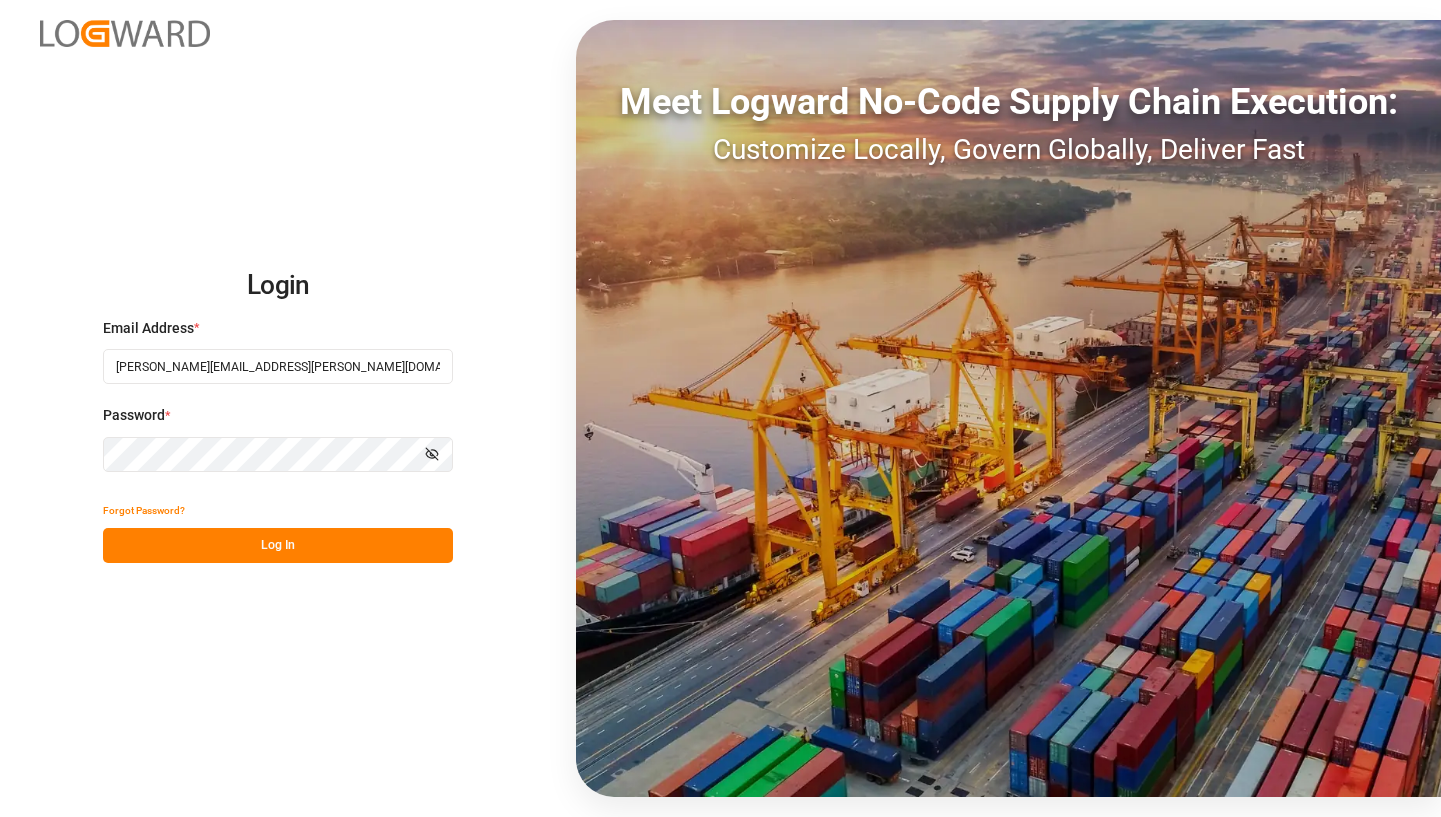 click on "Log In" at bounding box center (278, 545) 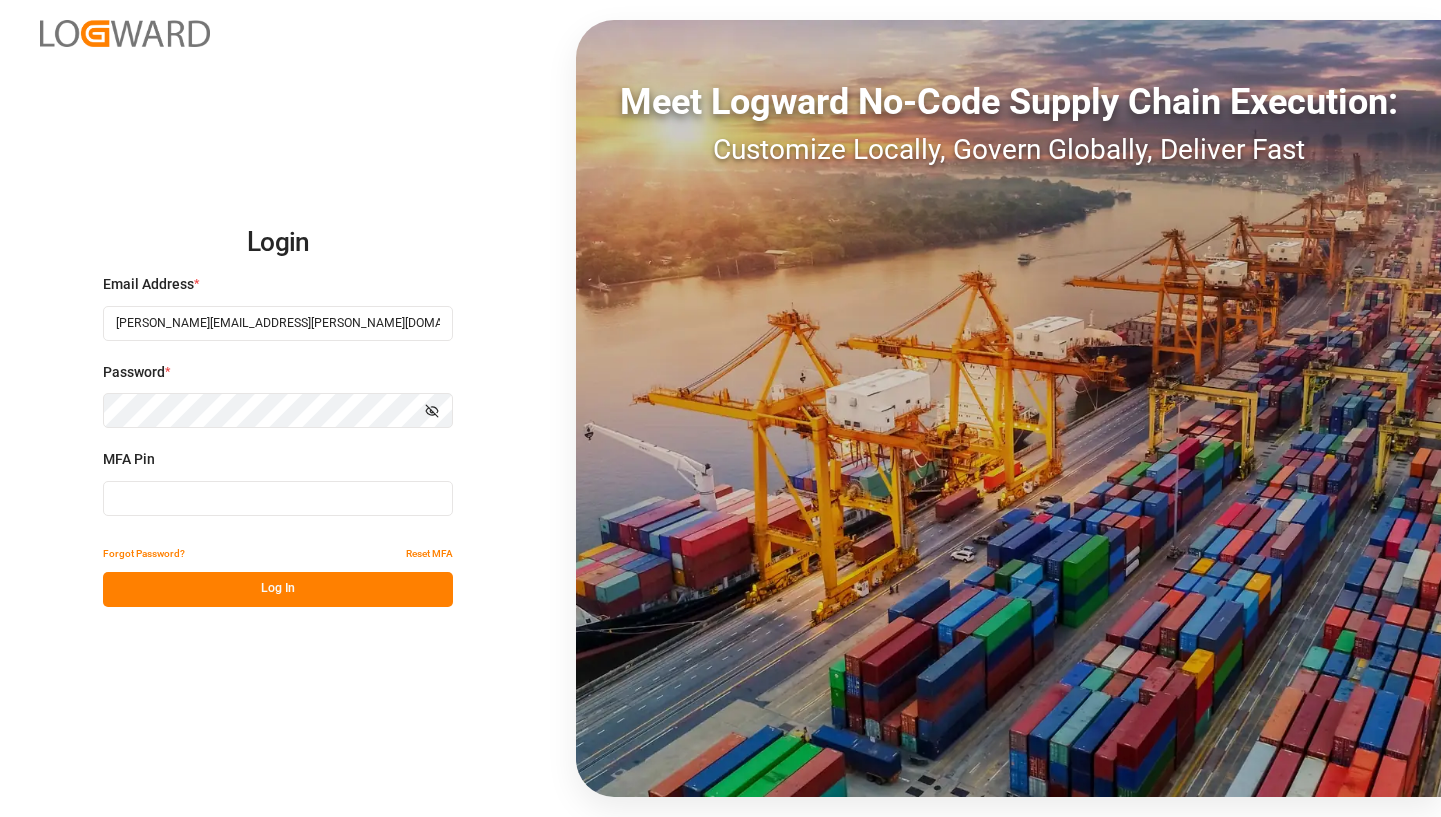 click at bounding box center [278, 498] 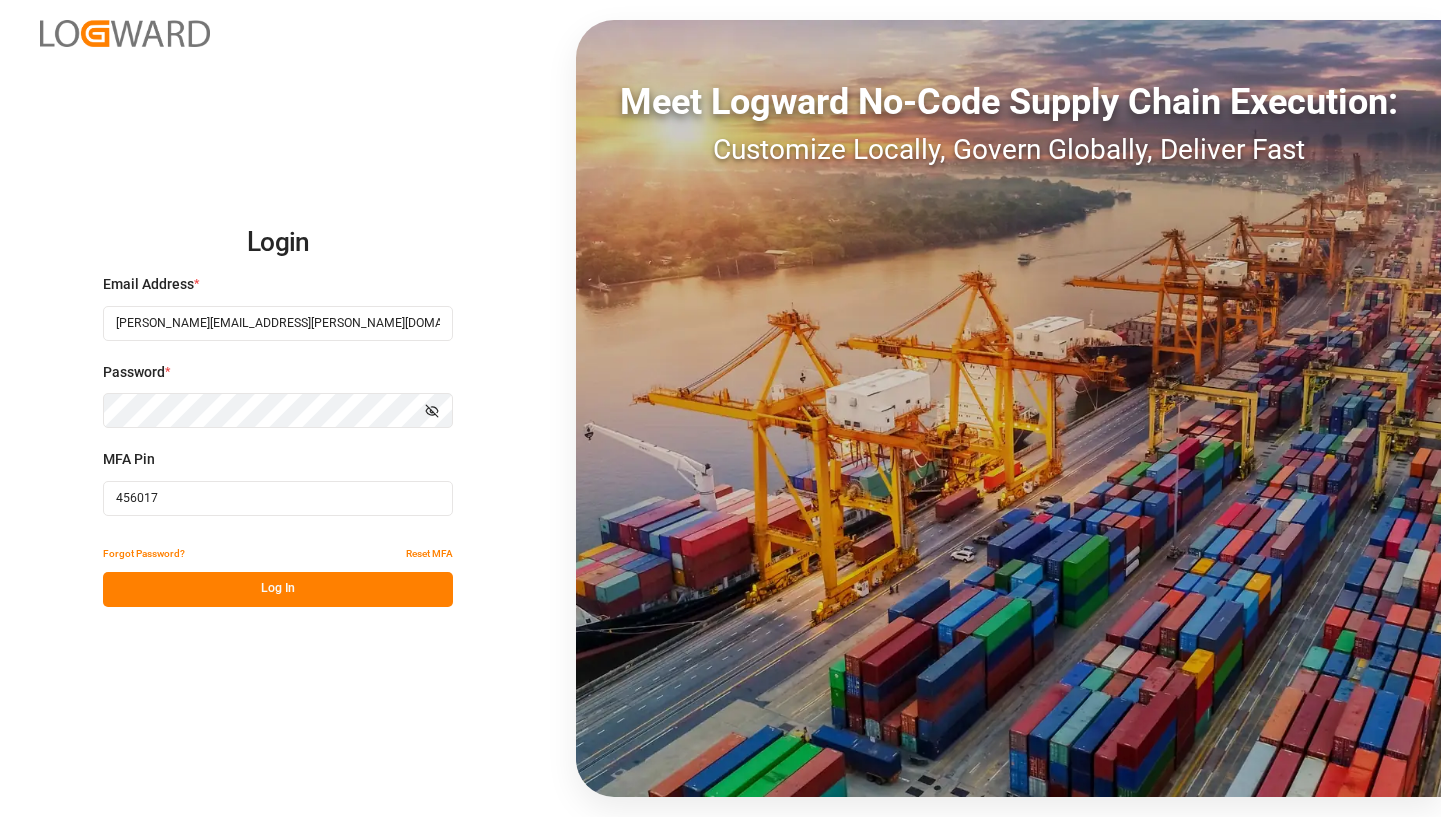 type on "456017" 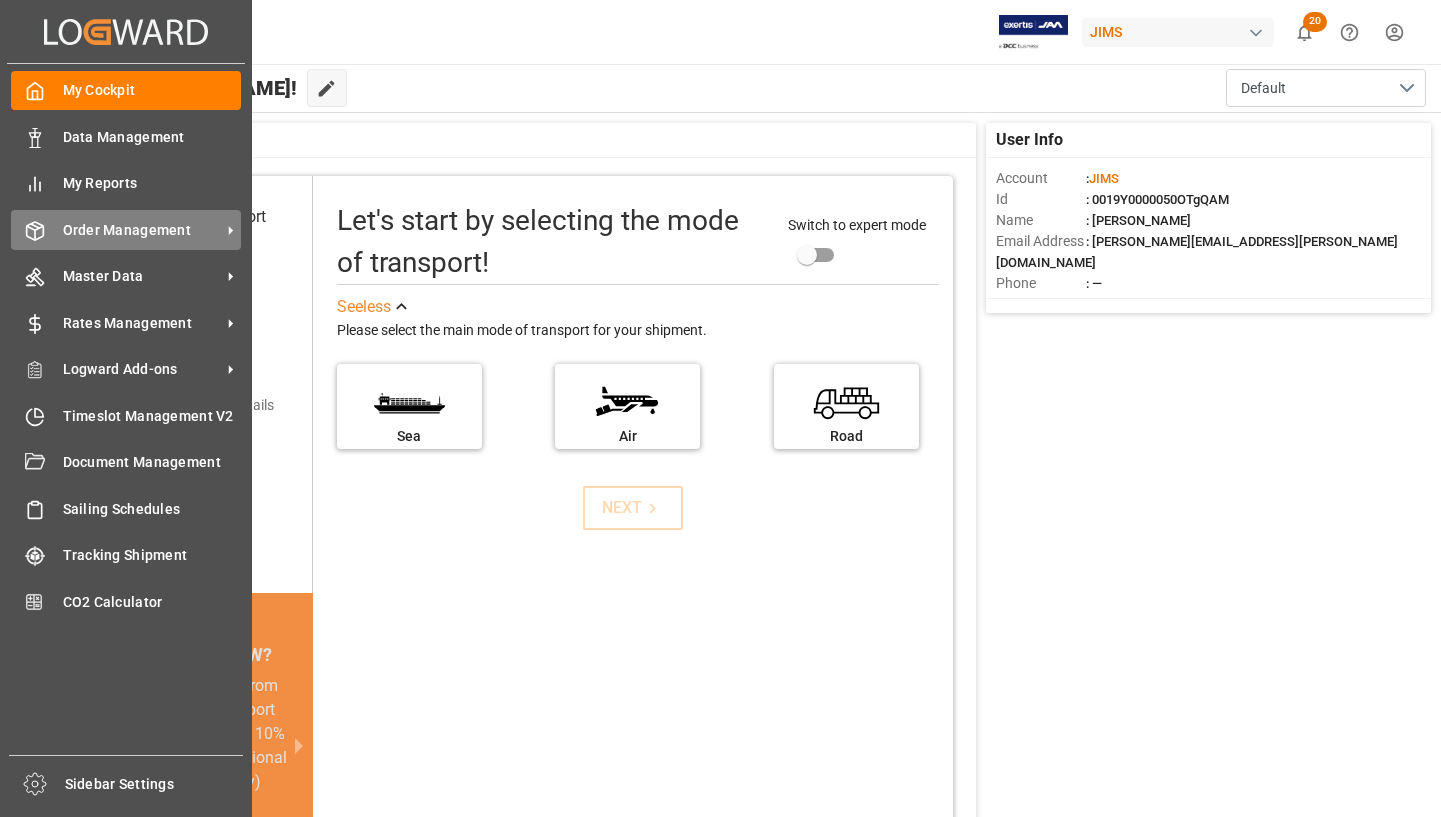 click on "Order Management" at bounding box center [142, 230] 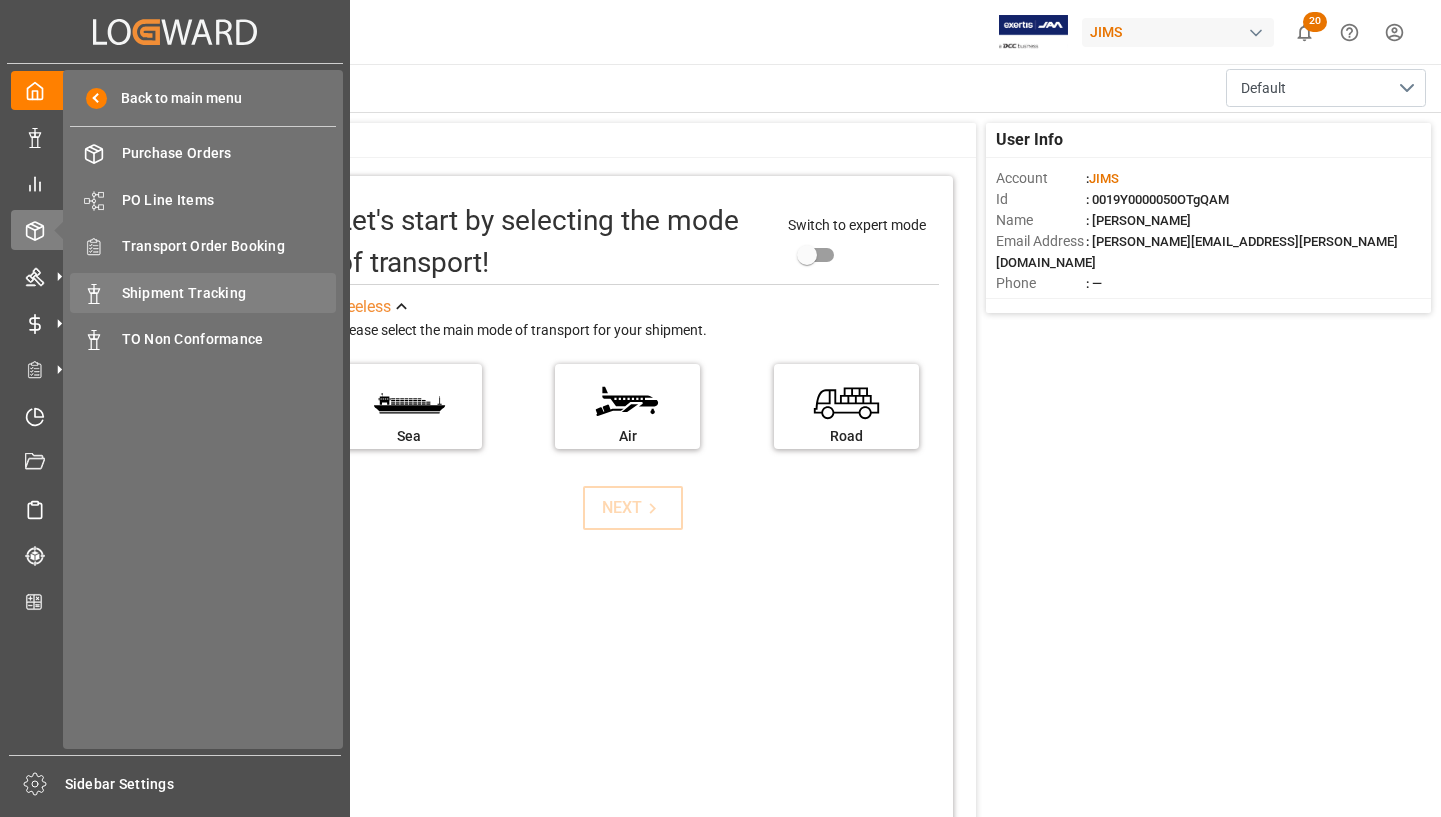 click on "Shipment Tracking" at bounding box center (229, 293) 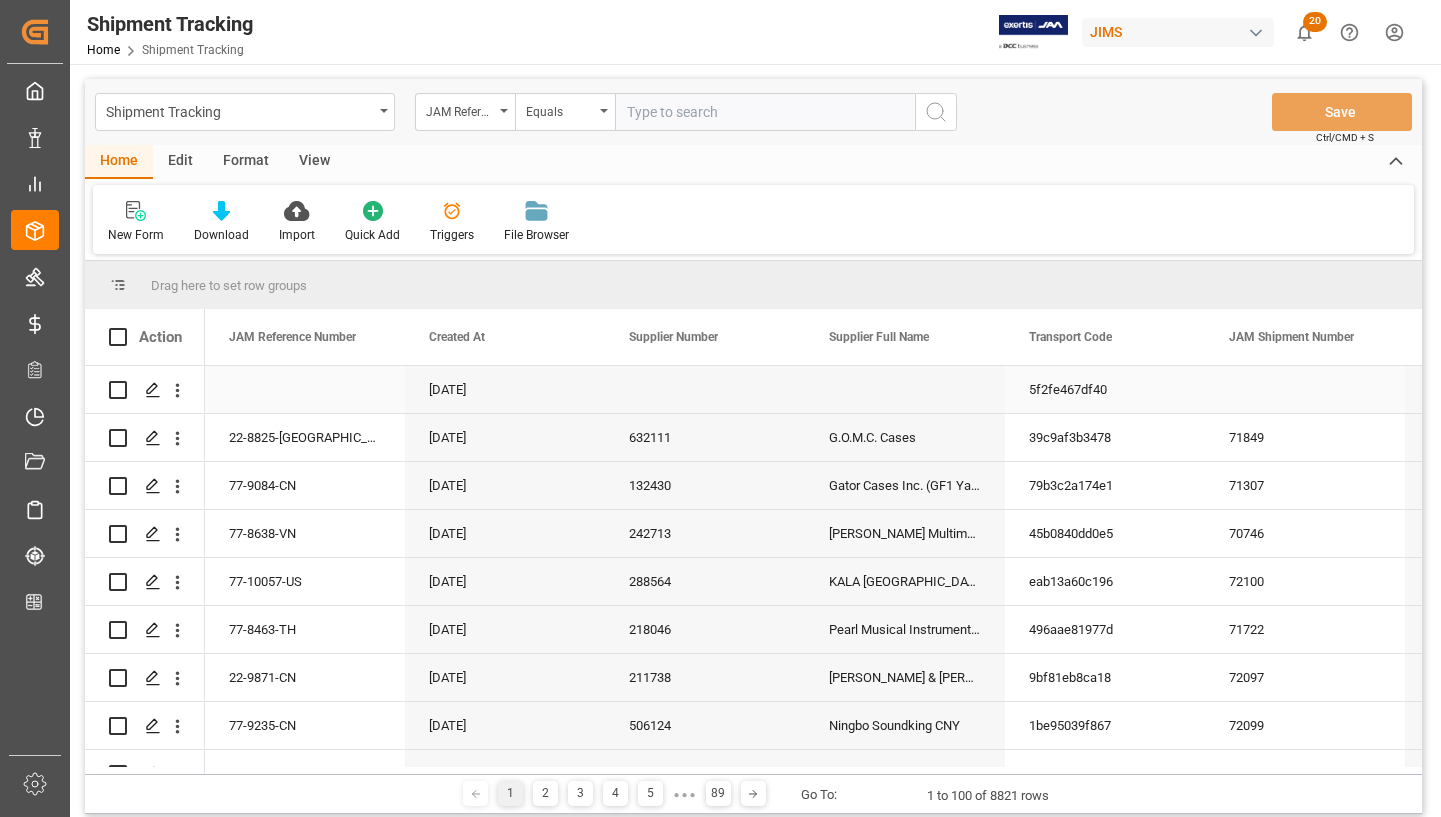 click at bounding box center [305, 389] 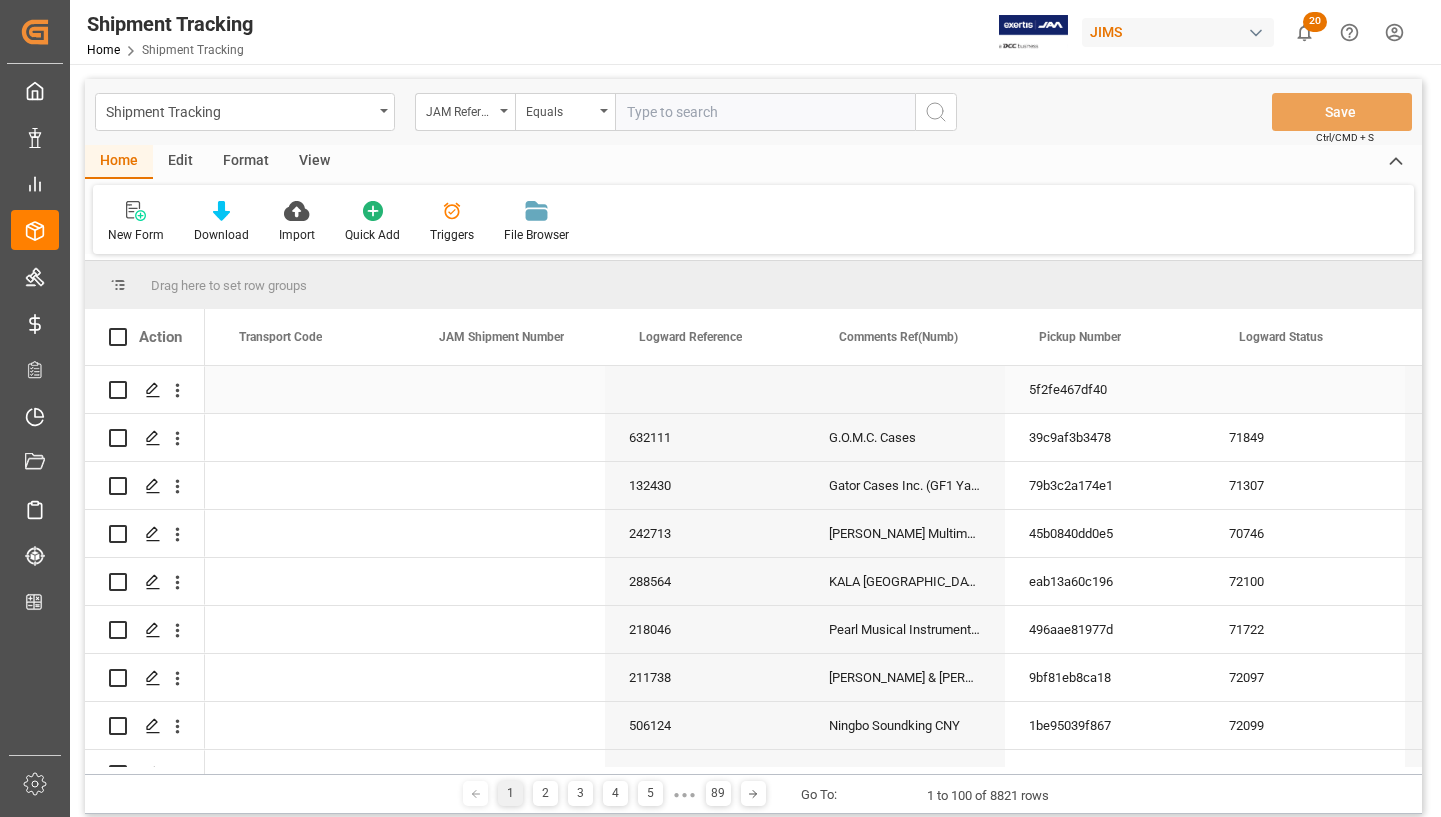 scroll, scrollTop: 0, scrollLeft: 990, axis: horizontal 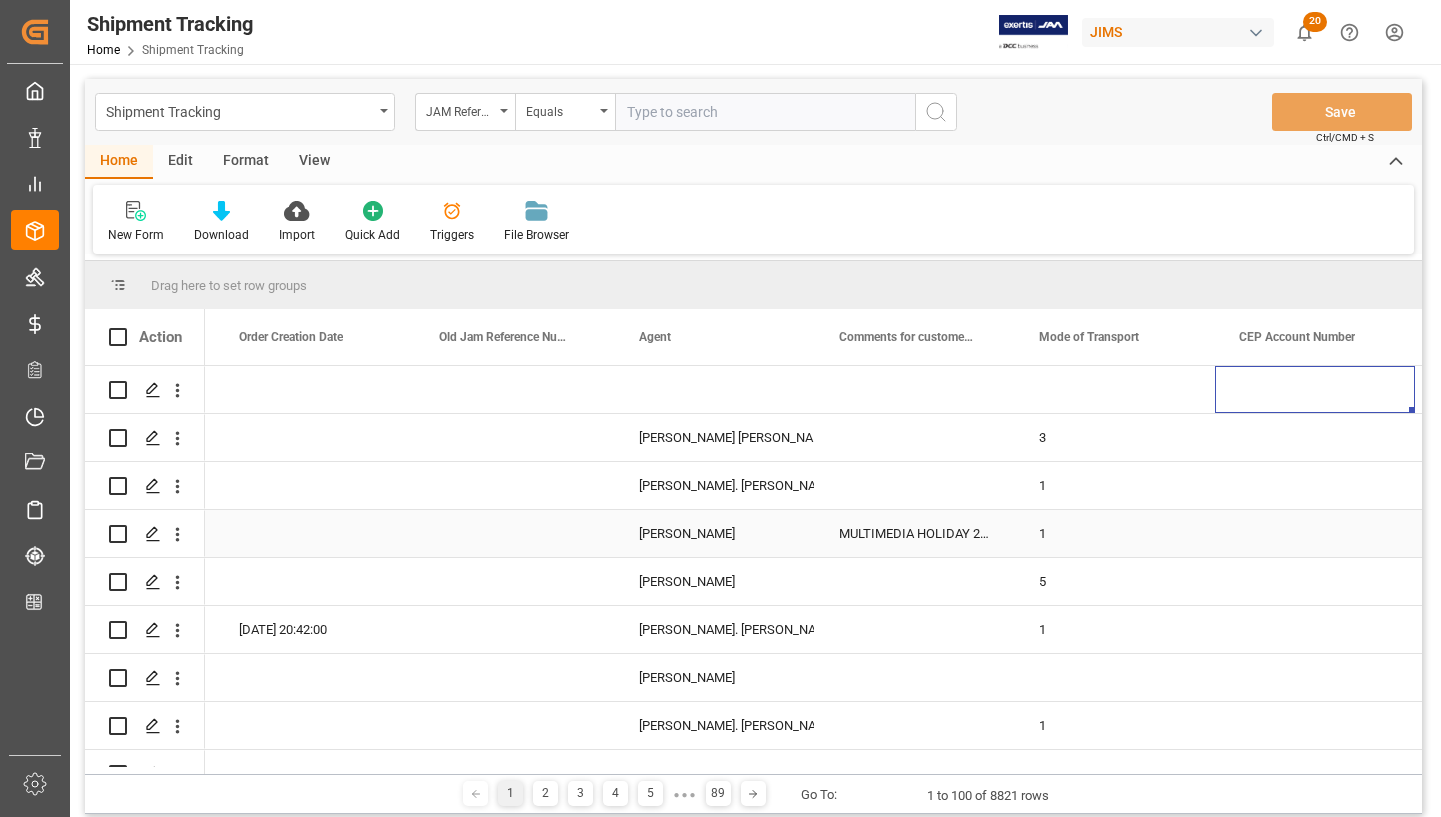 click on "MULTIMEDIA HOLIDAY 2025" at bounding box center [915, 533] 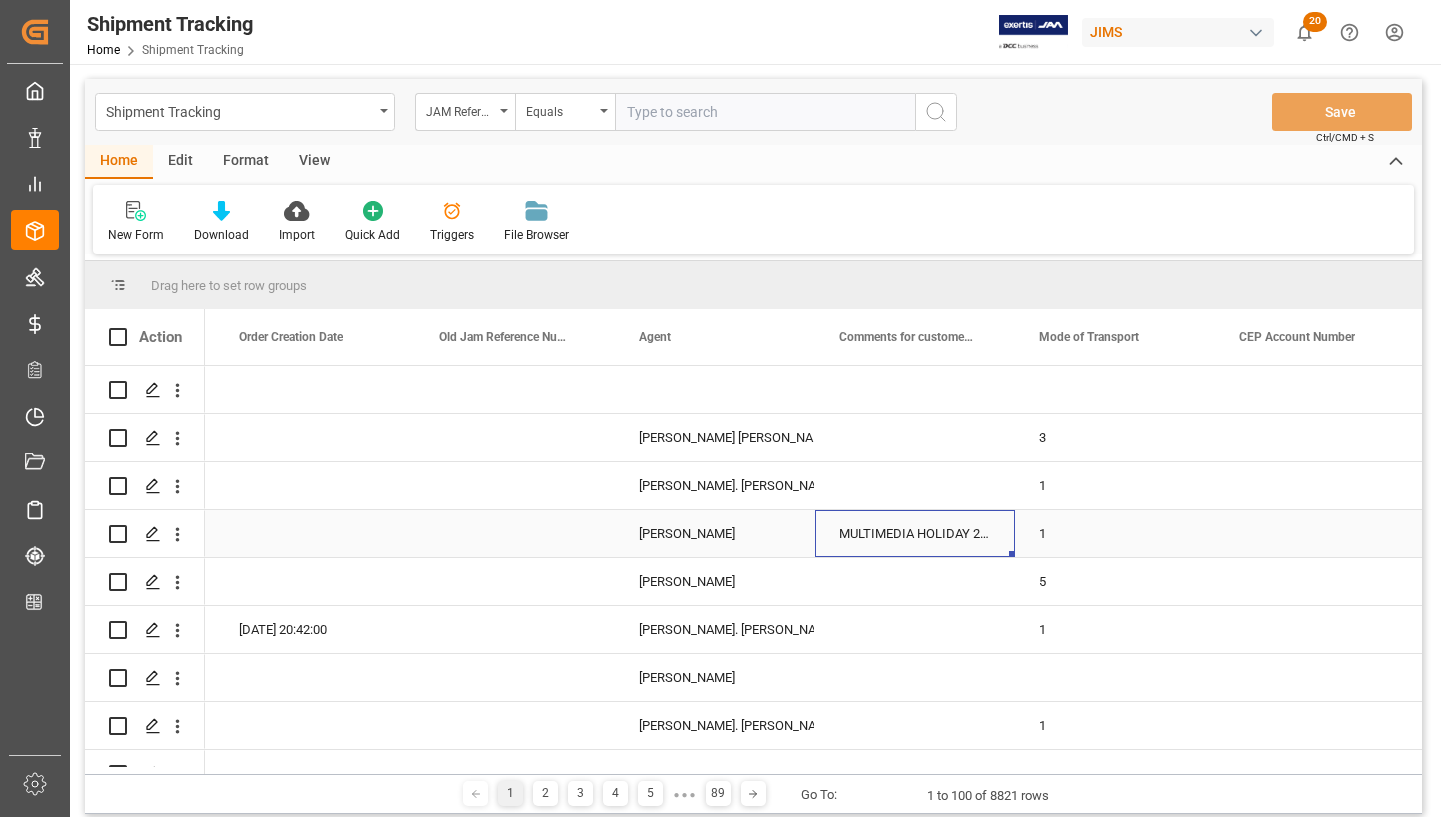 click on "MULTIMEDIA HOLIDAY 2025" at bounding box center [915, 533] 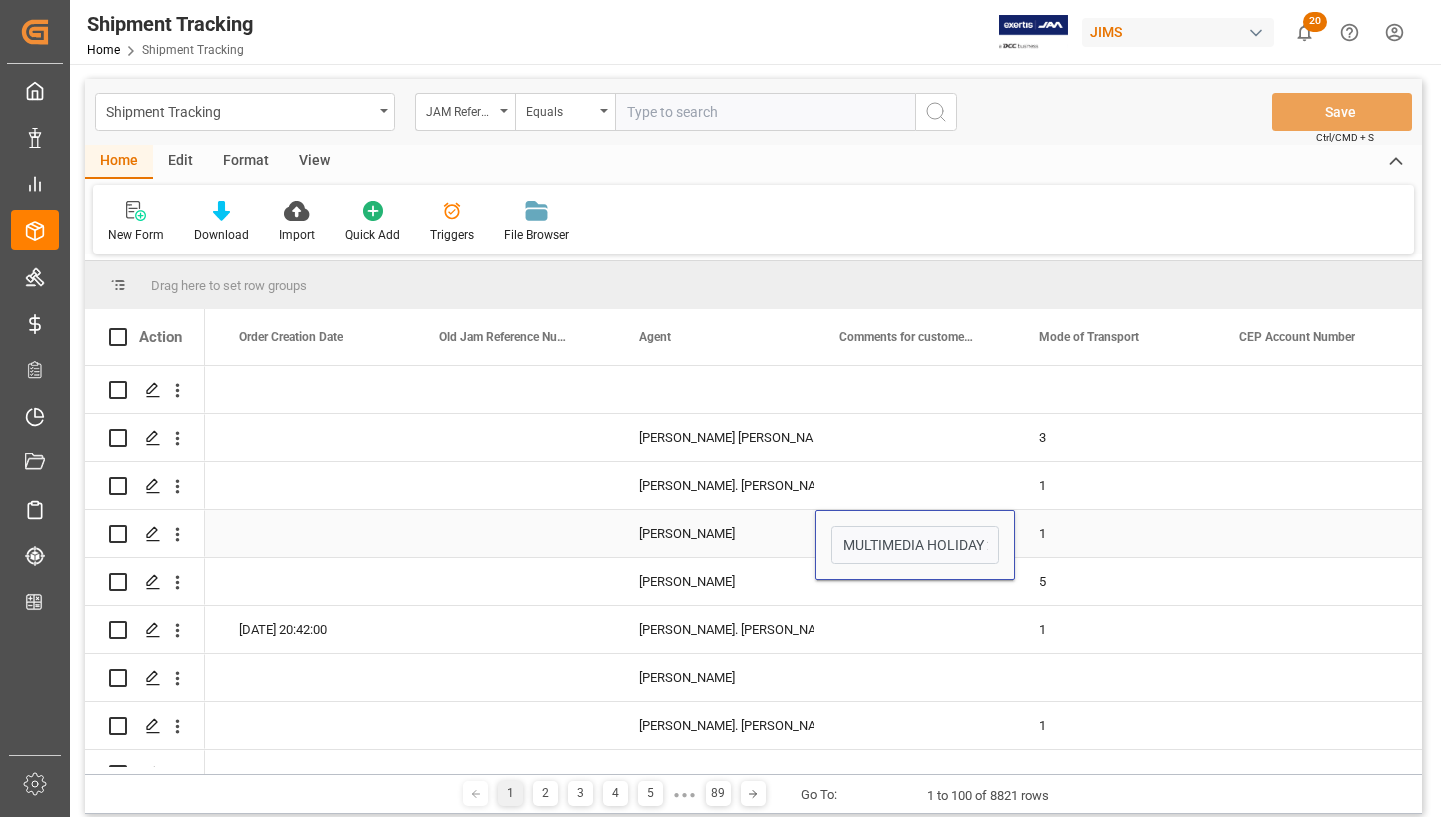 click on "MULTIMEDIA HOLIDAY 2025" at bounding box center (915, 545) 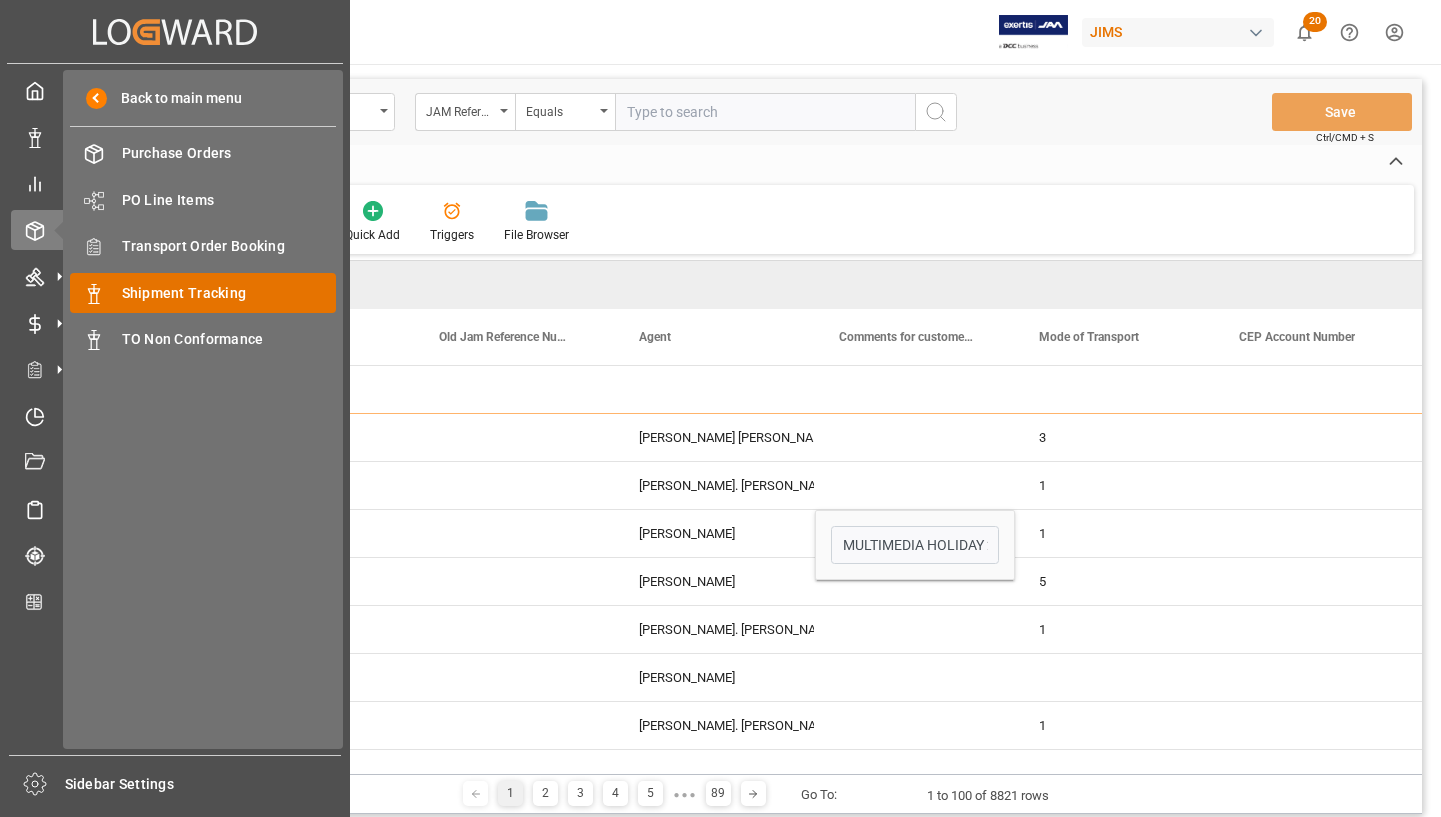 click on "Shipment Tracking" at bounding box center (229, 293) 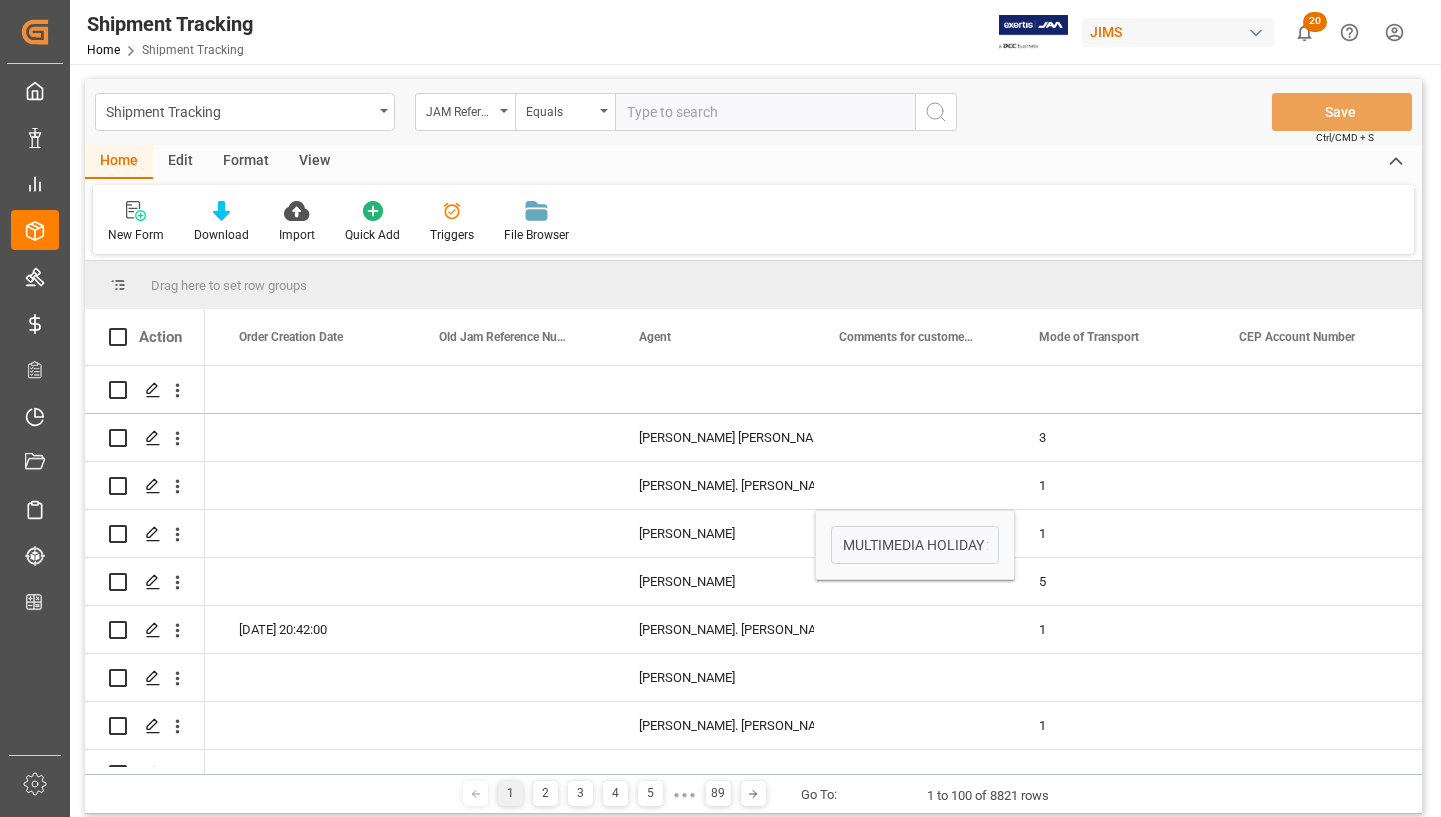 click at bounding box center [765, 112] 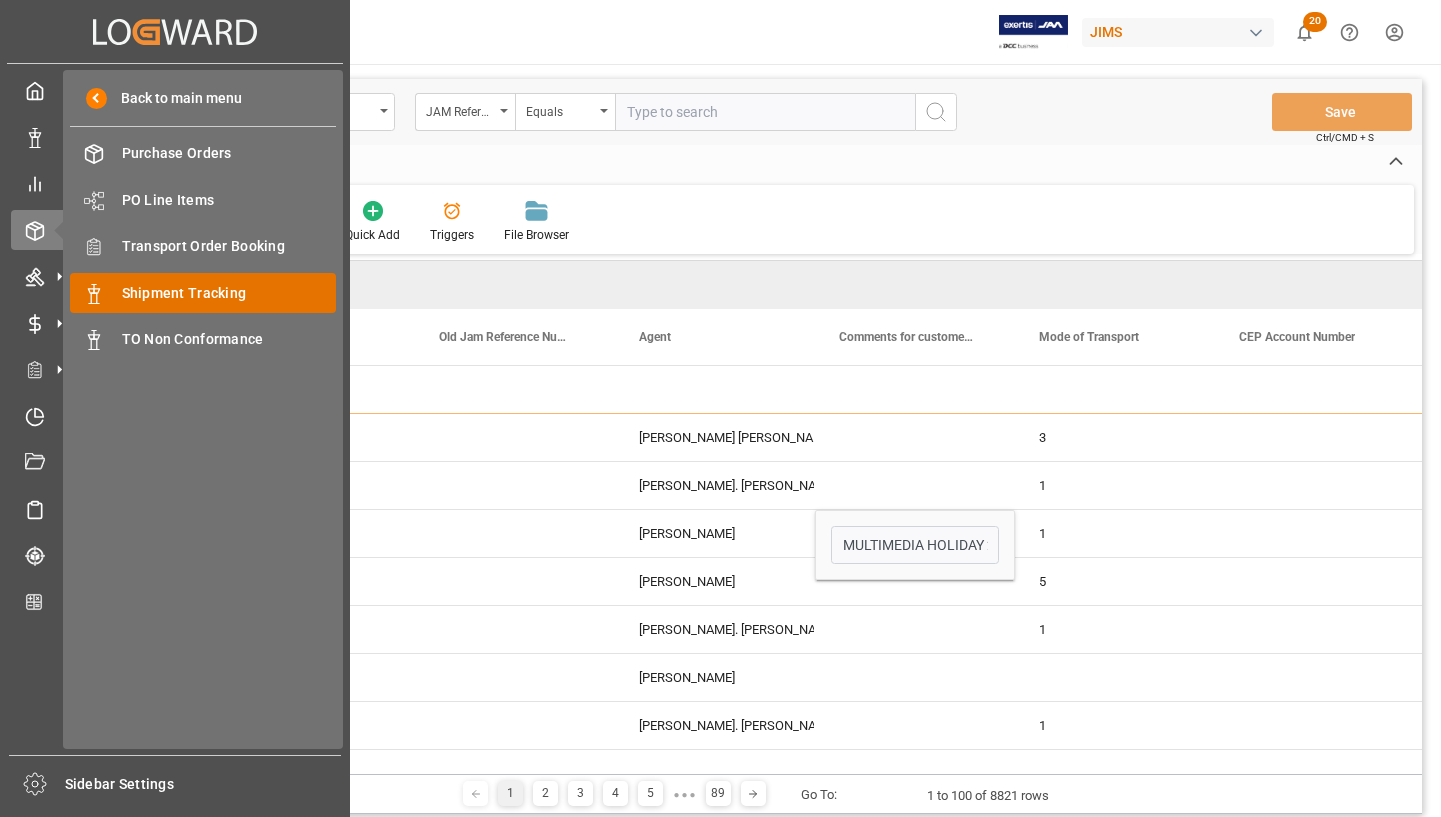 click on "Shipment Tracking" at bounding box center [229, 293] 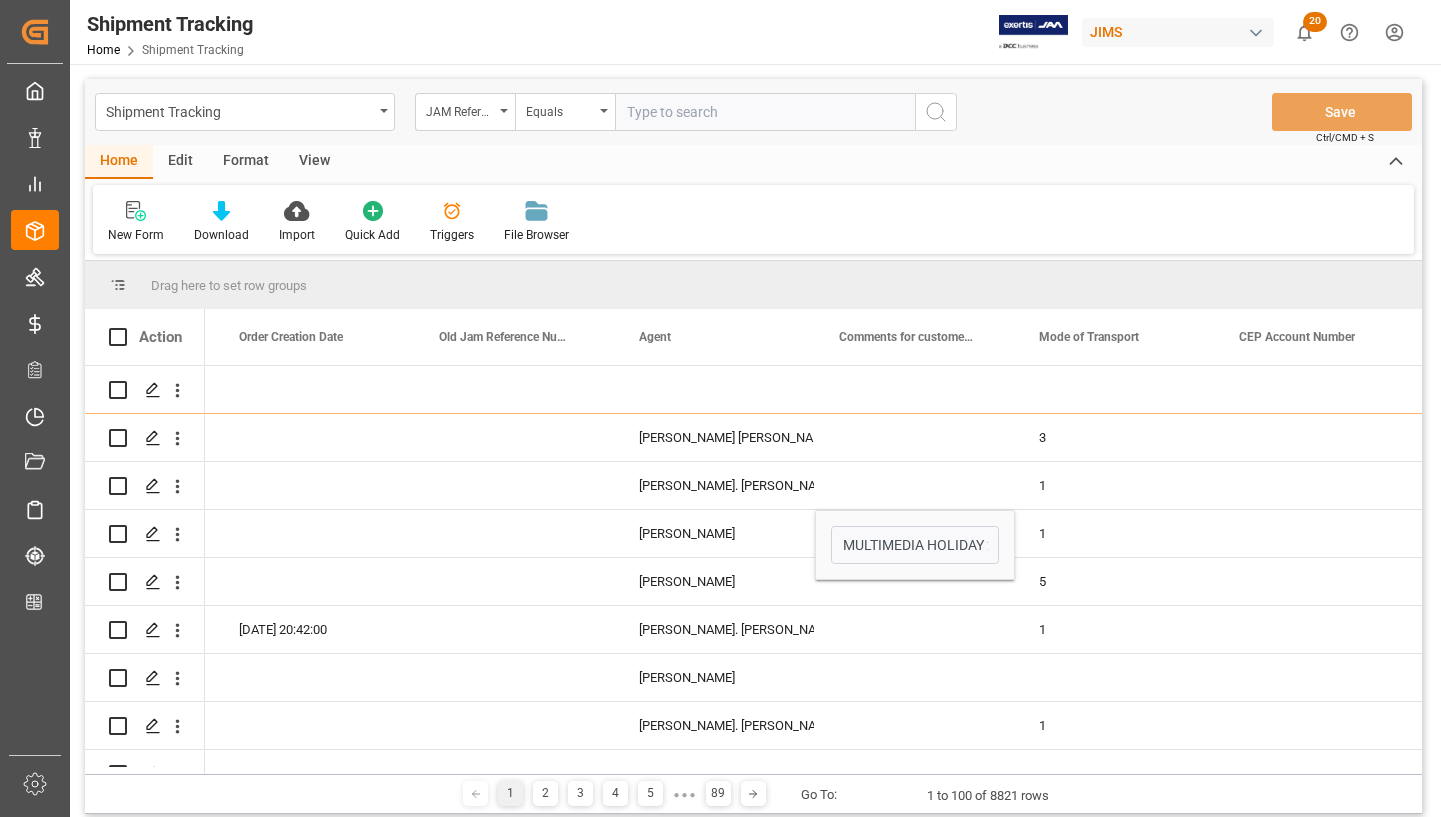 click at bounding box center (765, 112) 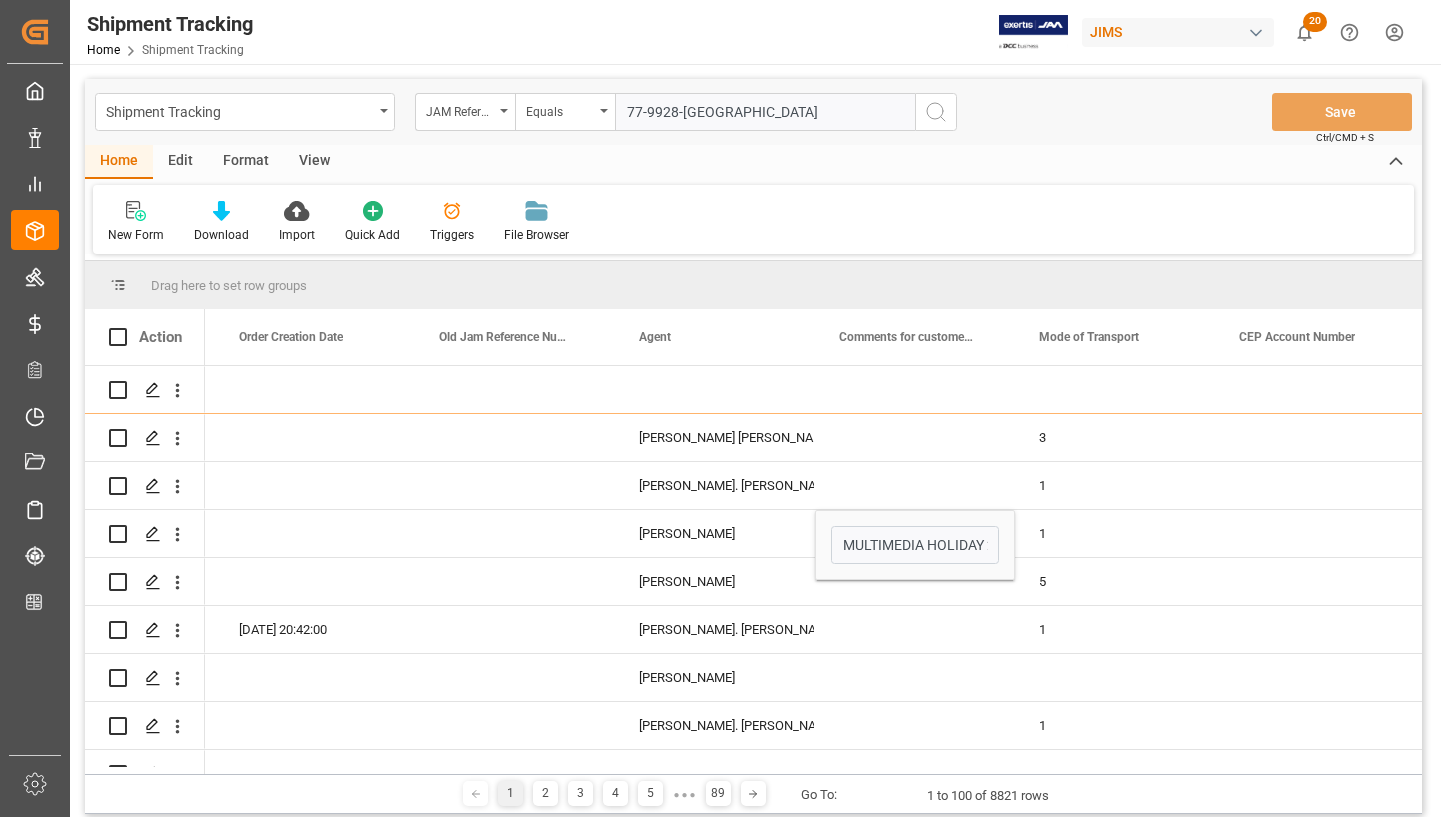 type on "77-9928-[GEOGRAPHIC_DATA]" 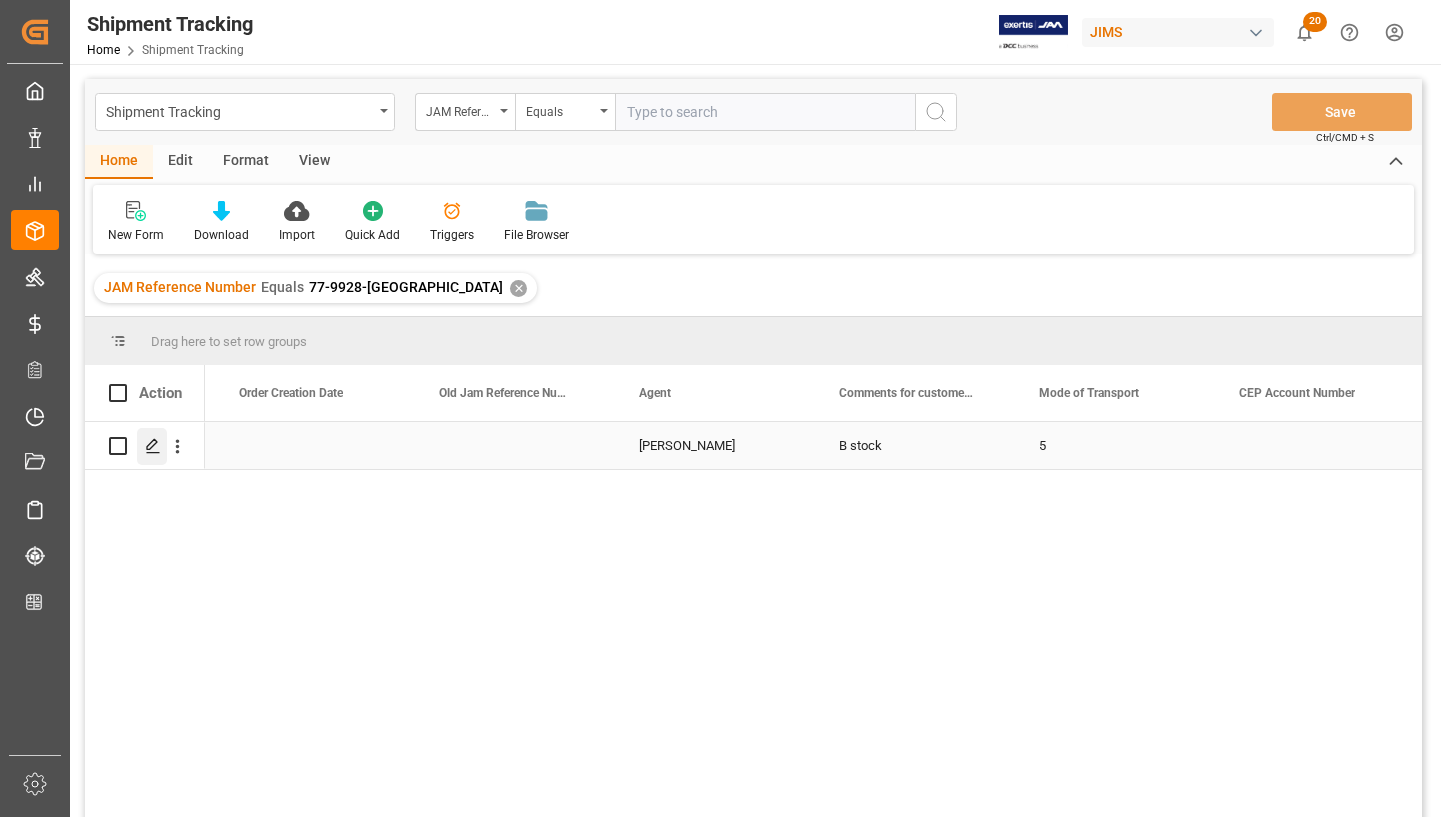 click 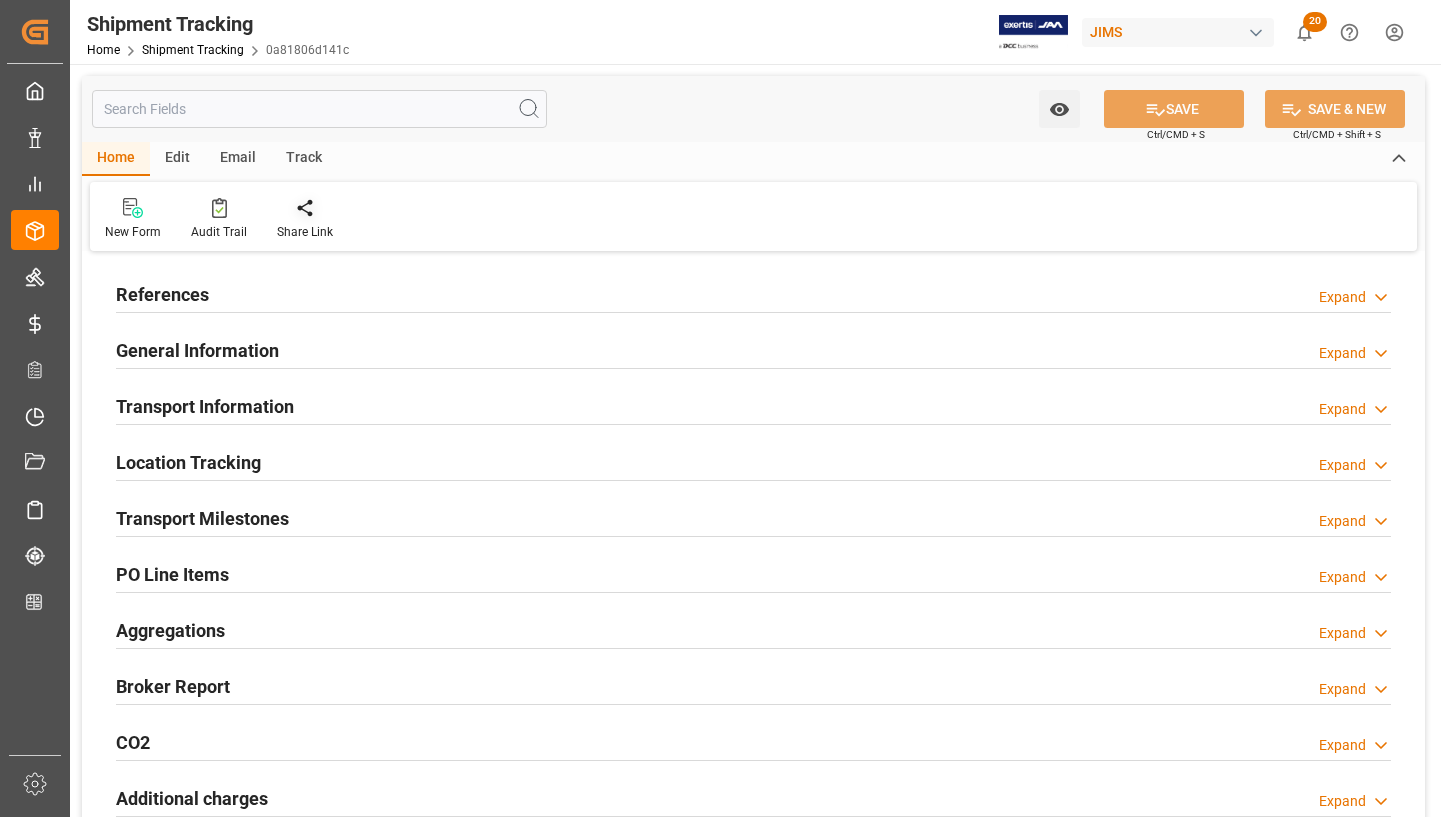 type on "[DATE] 00:00" 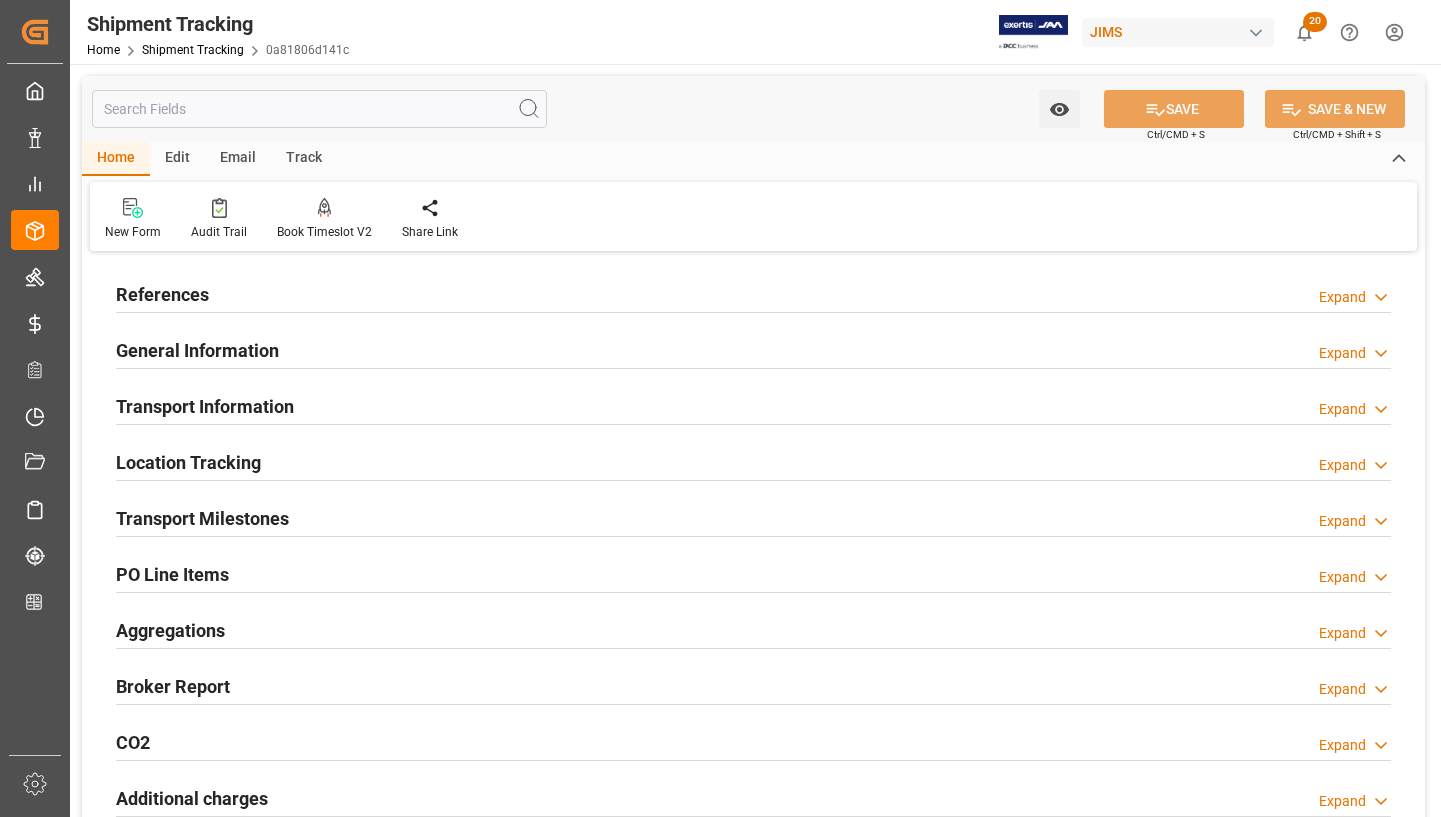 click on "Transport Milestones" at bounding box center (202, 518) 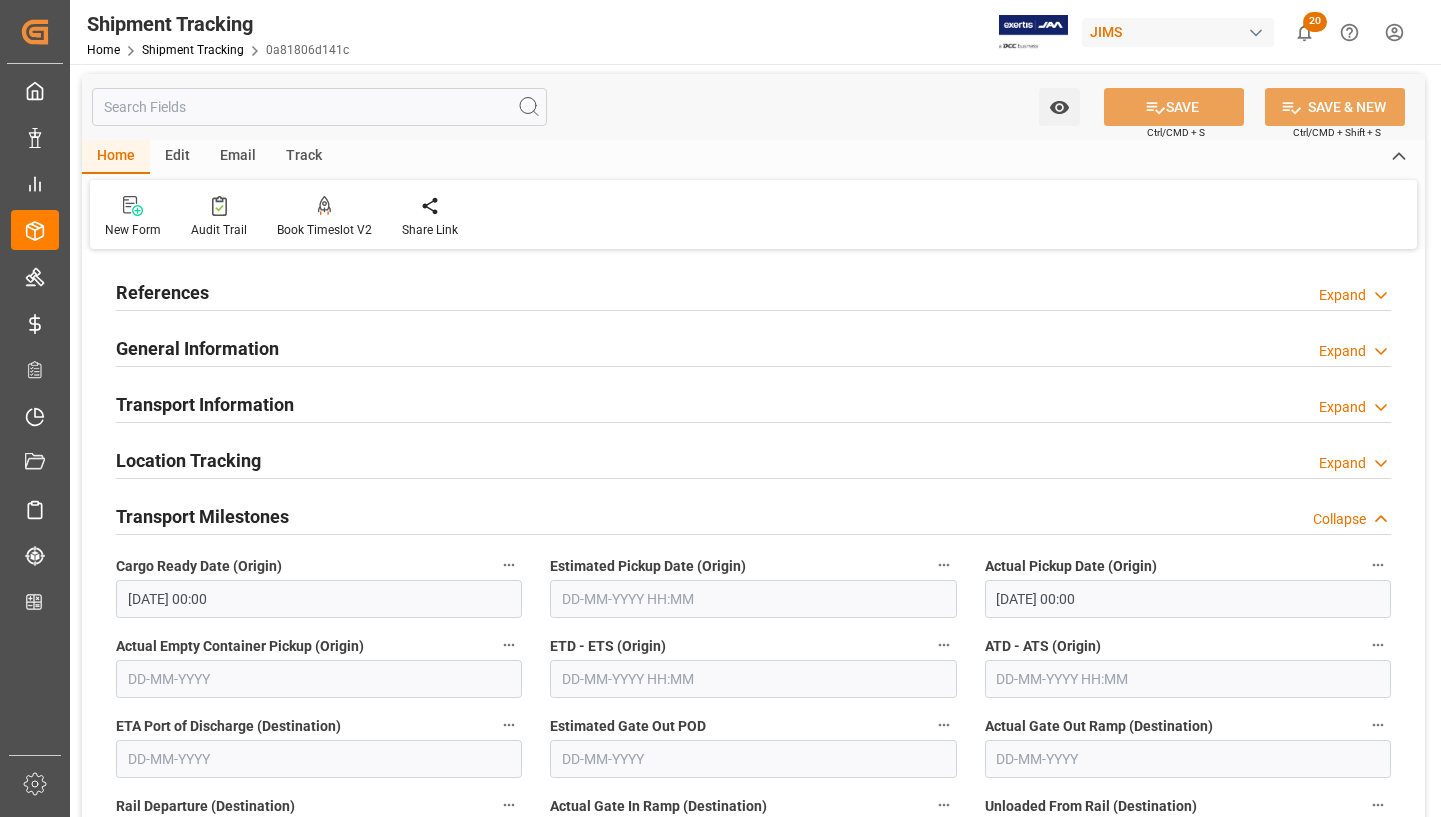 scroll, scrollTop: 0, scrollLeft: 0, axis: both 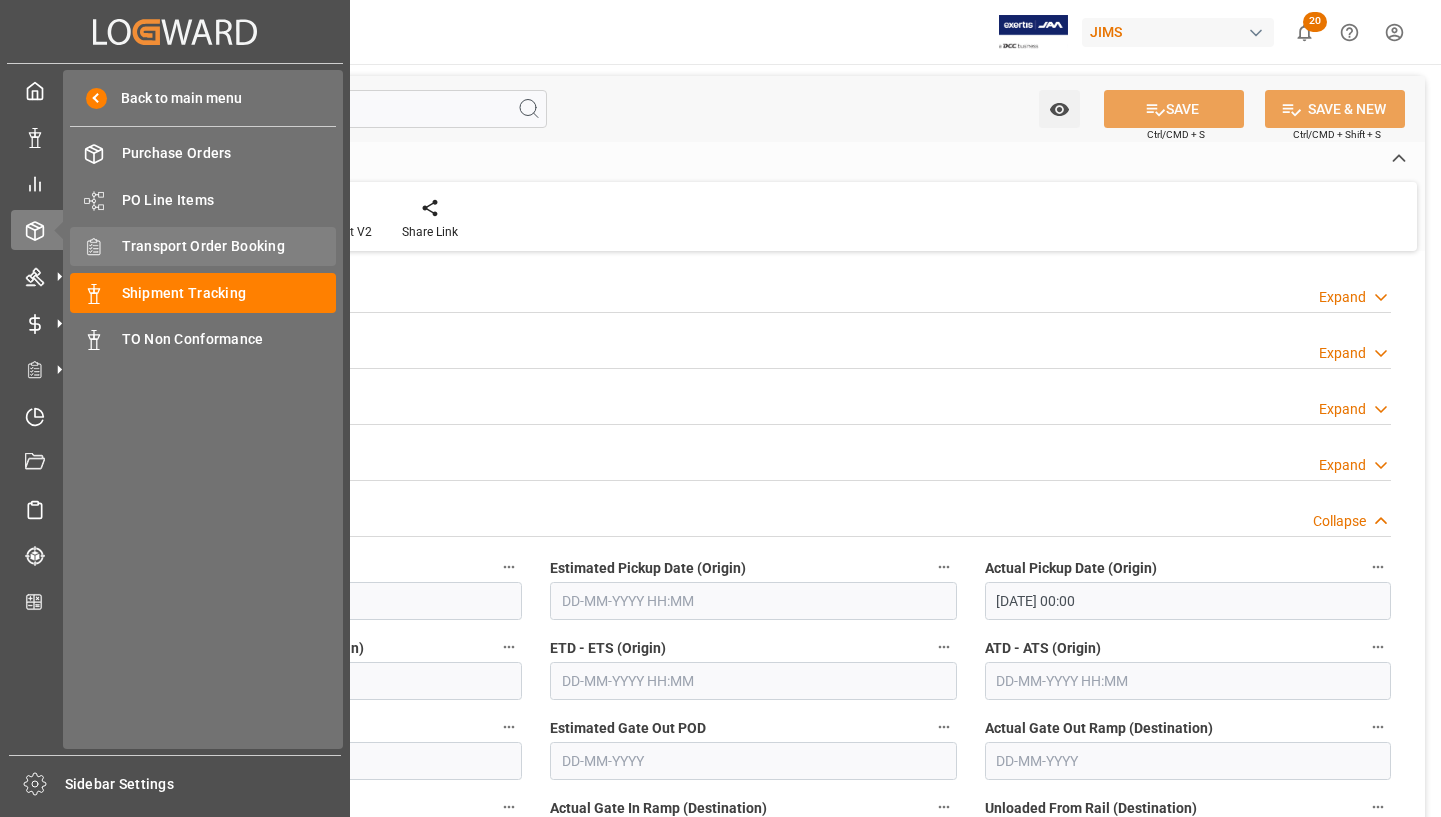 click on "Transport Order Booking" at bounding box center (229, 246) 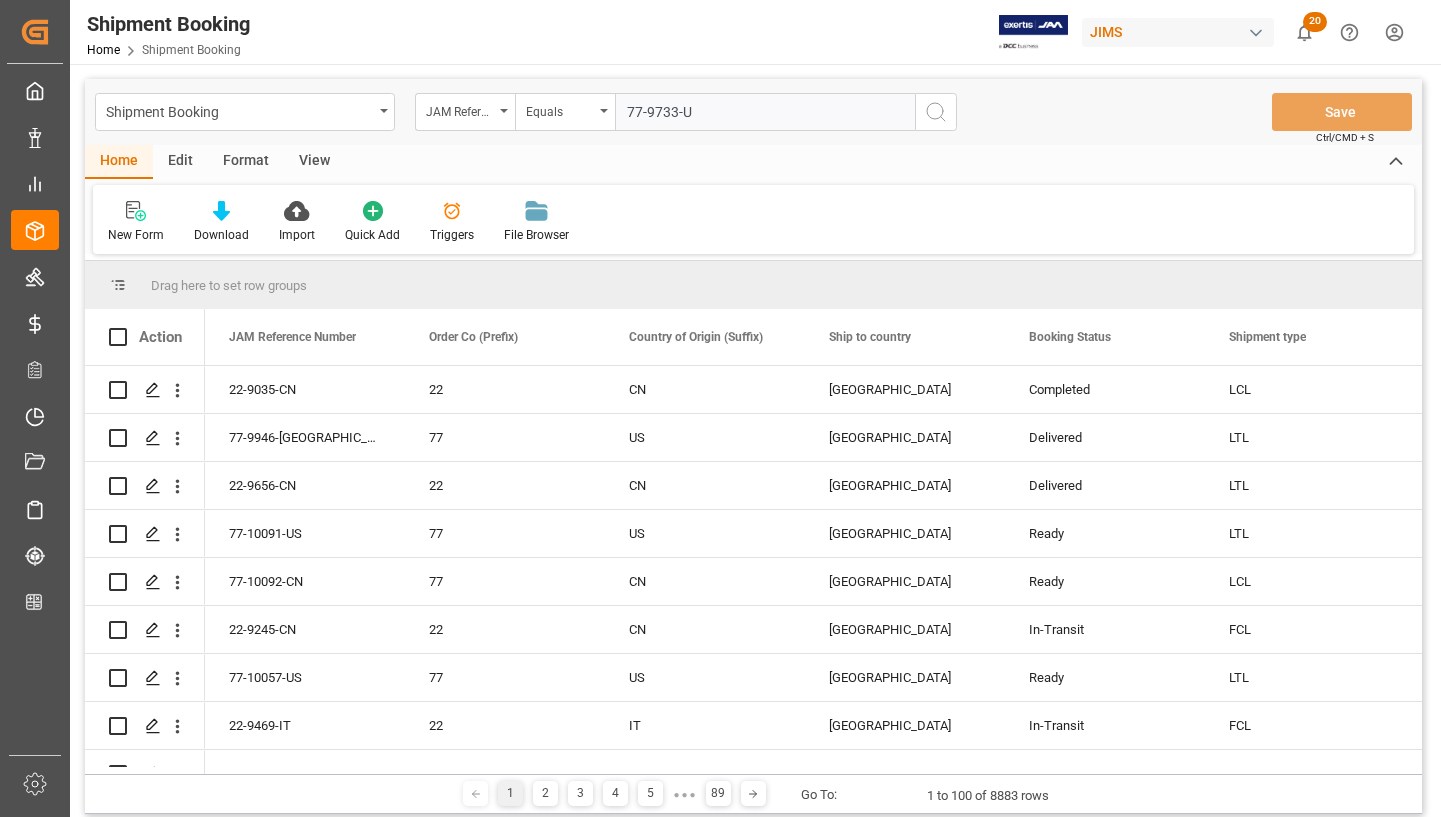 type on "77-9733-[GEOGRAPHIC_DATA]" 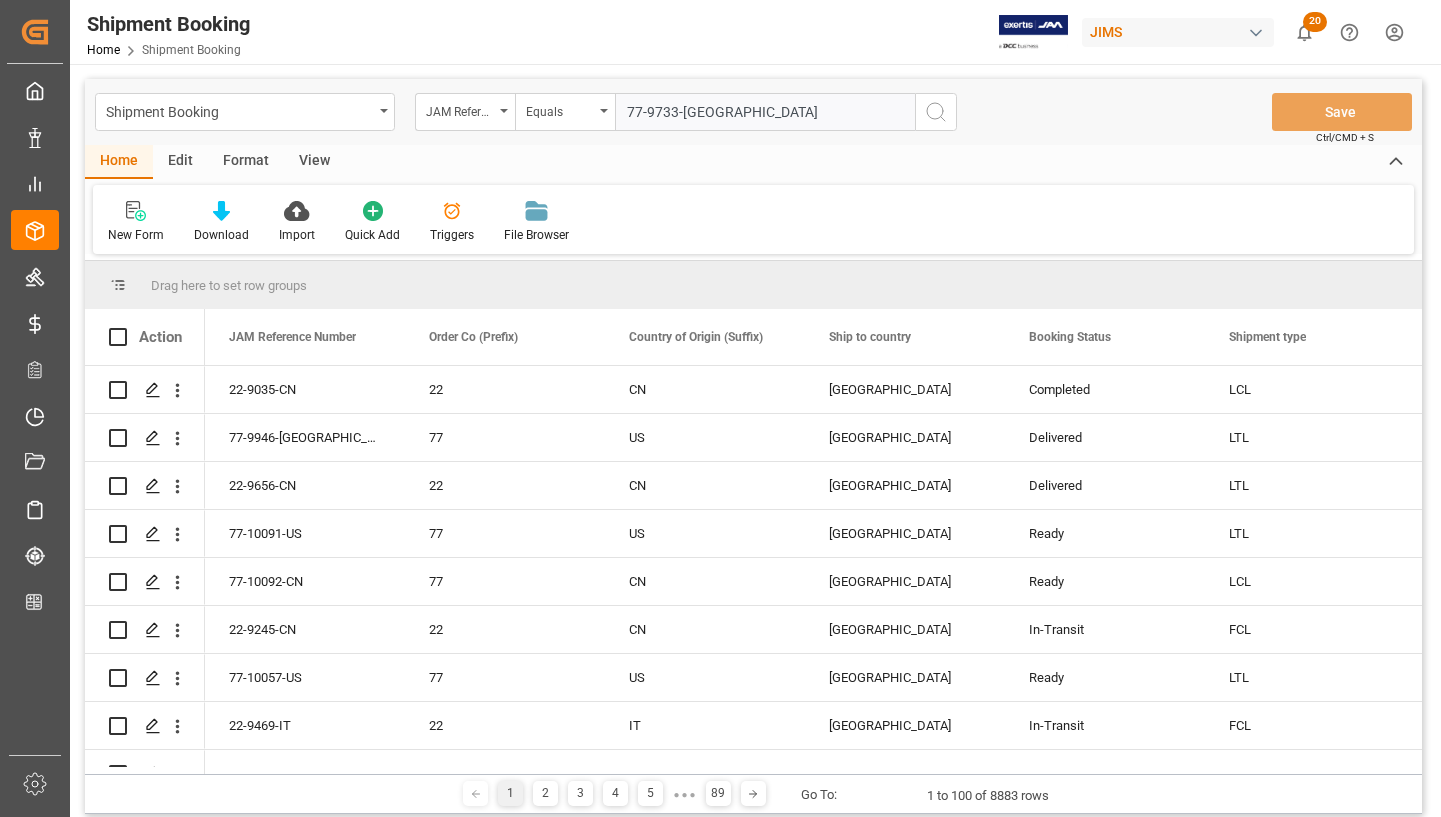 type 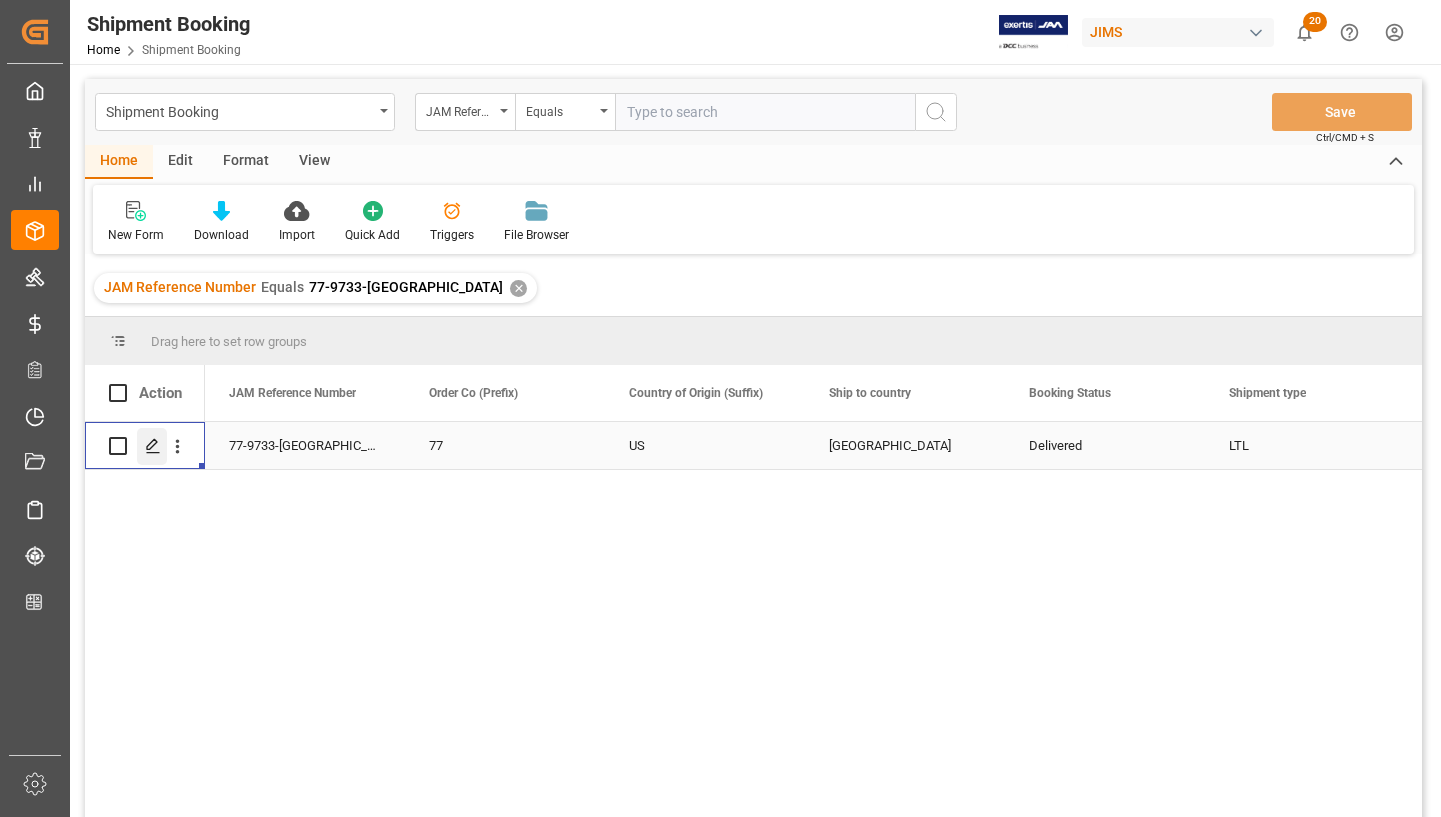 click 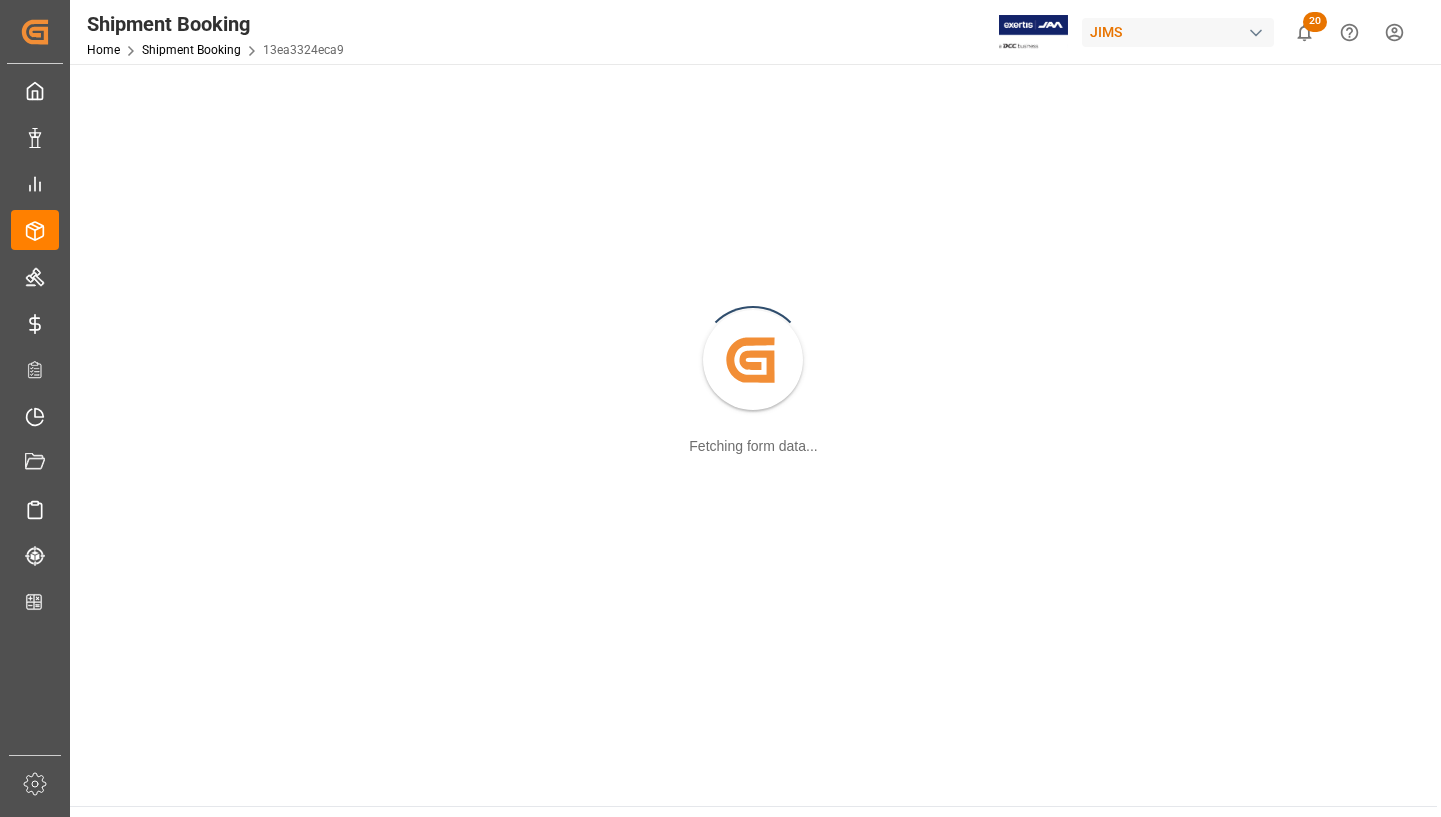 click on "Created by potrace 1.15, written by [PERSON_NAME] [DATE]-[DATE] Fetching form data..." at bounding box center [753, 362] 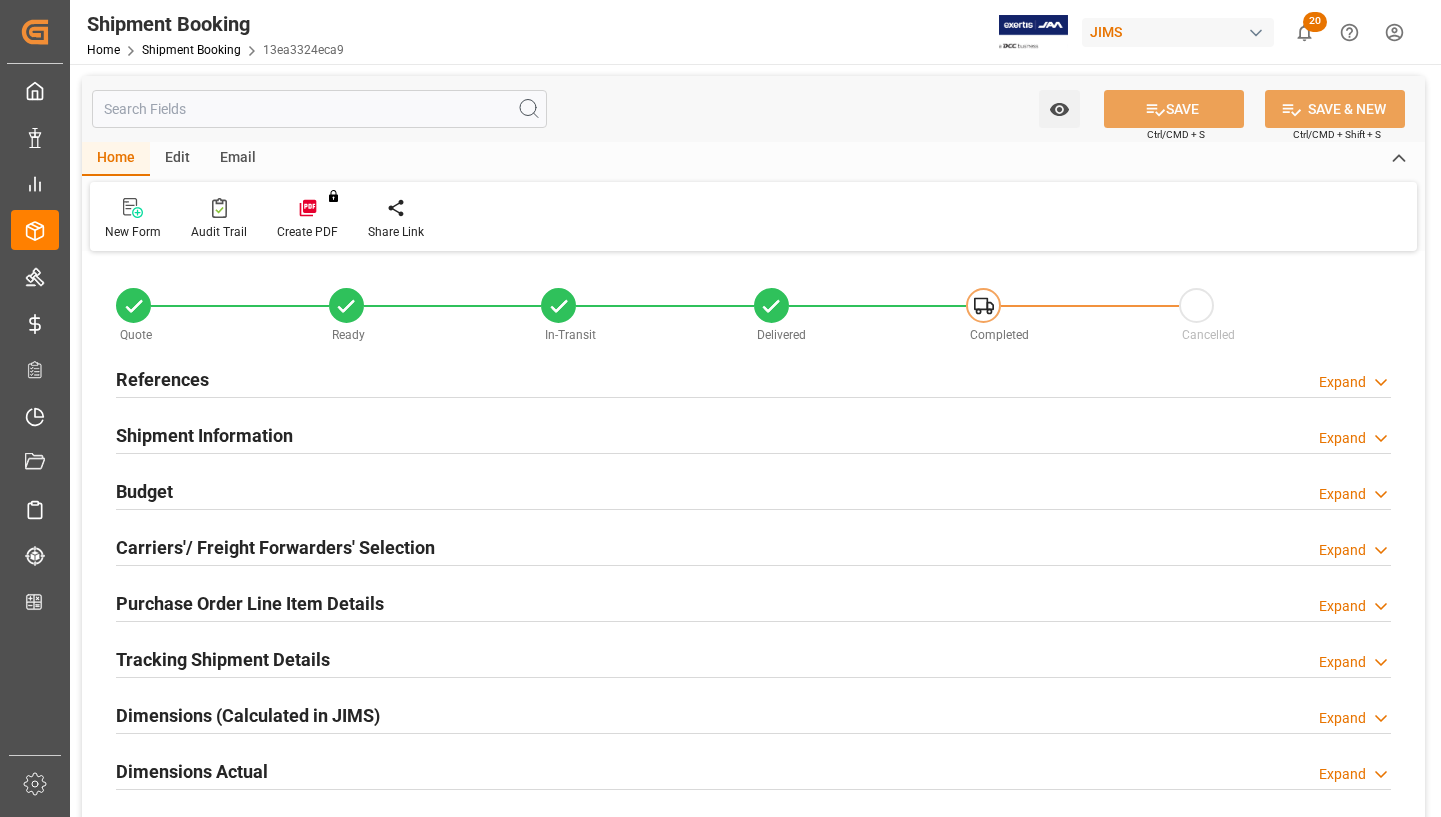 type on "0" 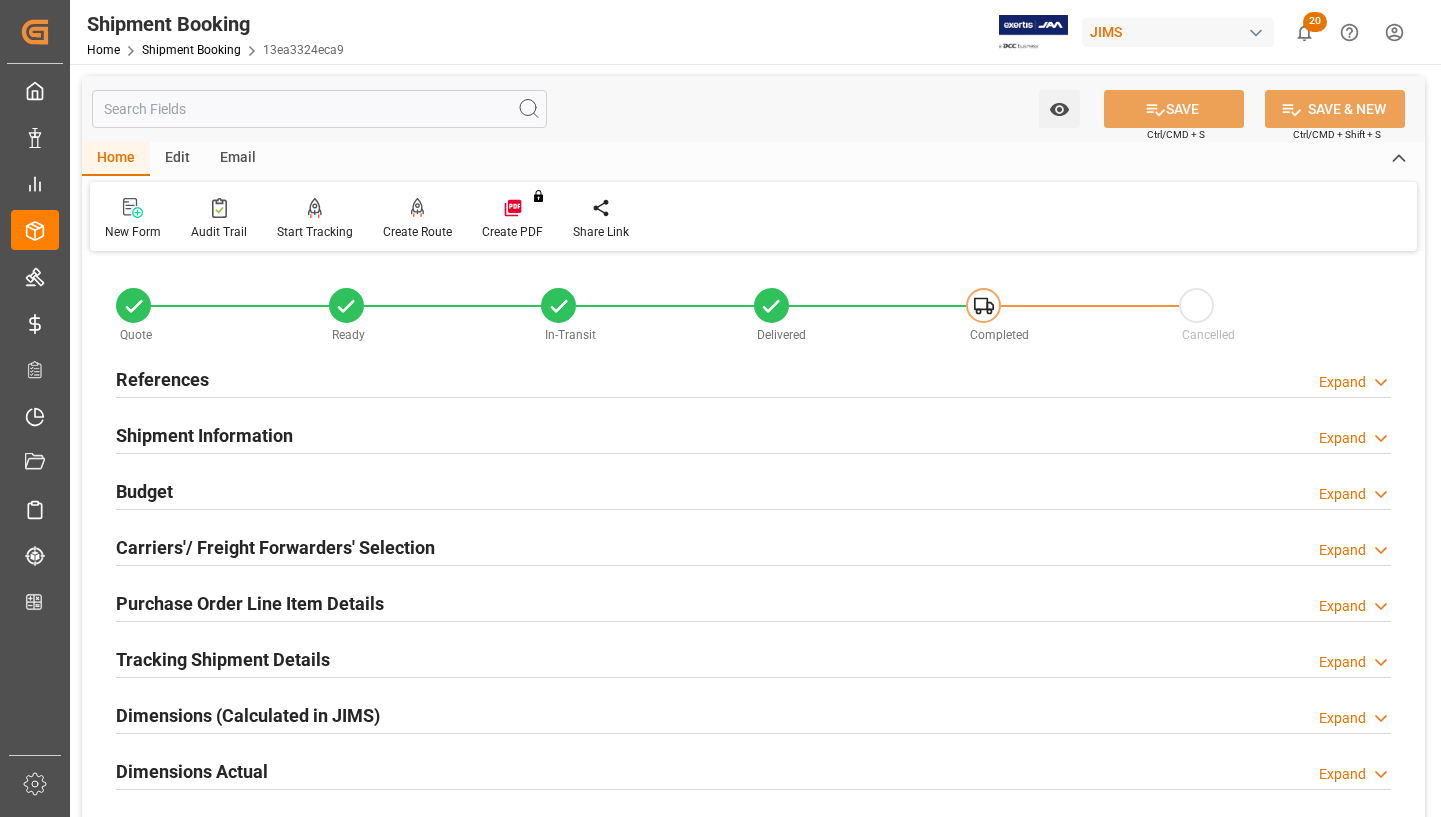 type on "[DATE]" 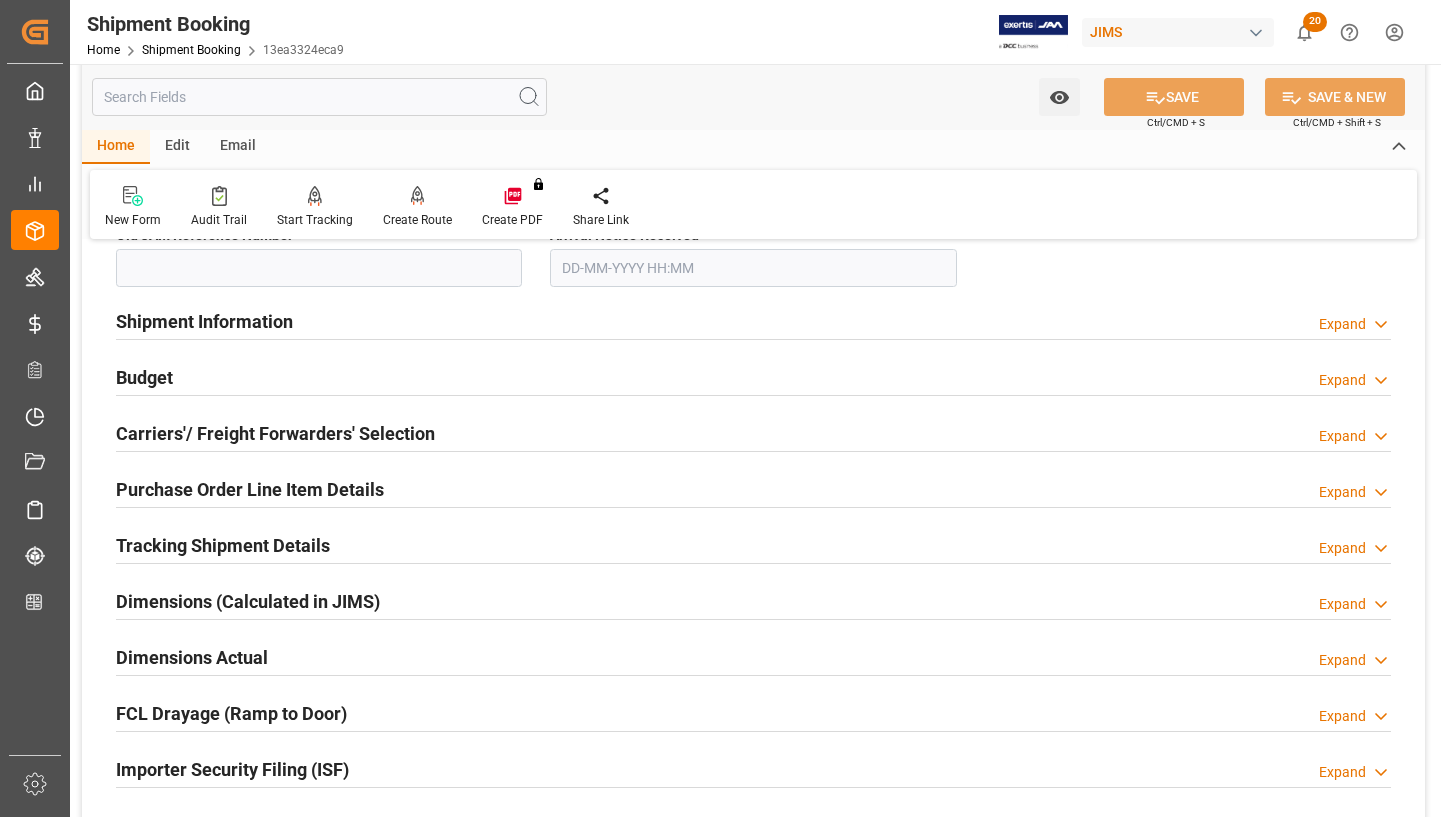 scroll, scrollTop: 700, scrollLeft: 0, axis: vertical 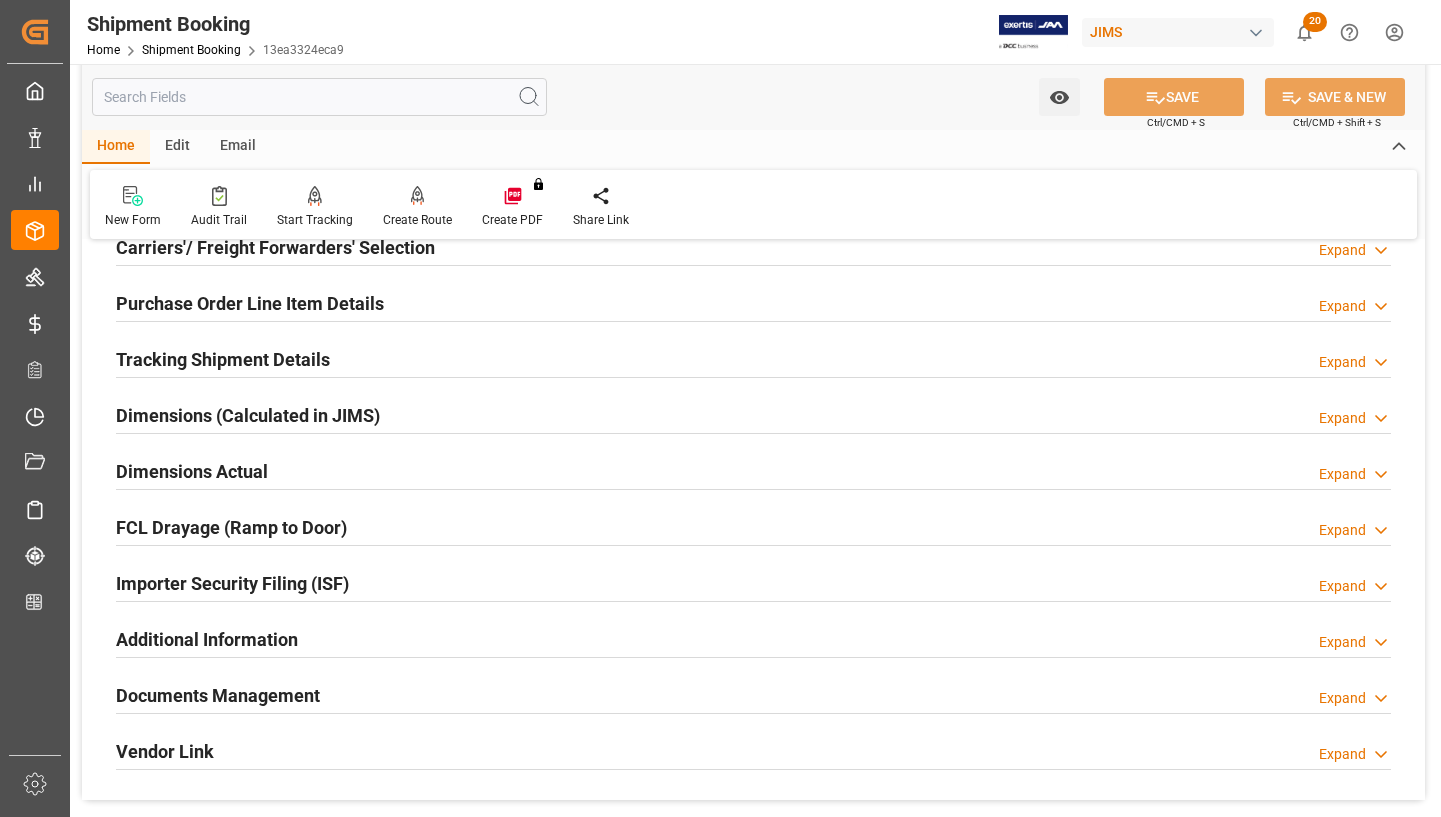click on "Documents Management" at bounding box center (218, 695) 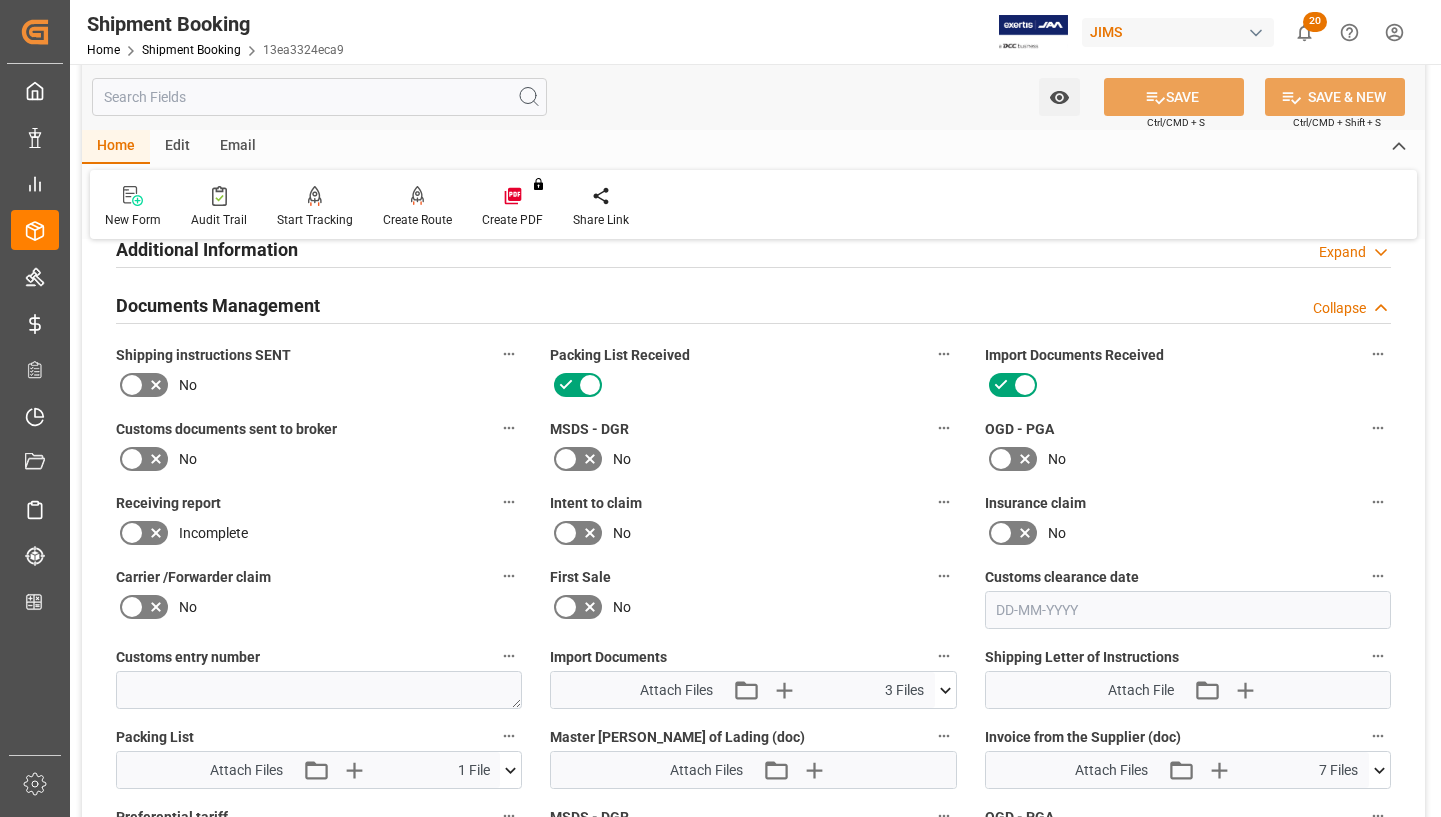 scroll, scrollTop: 1100, scrollLeft: 0, axis: vertical 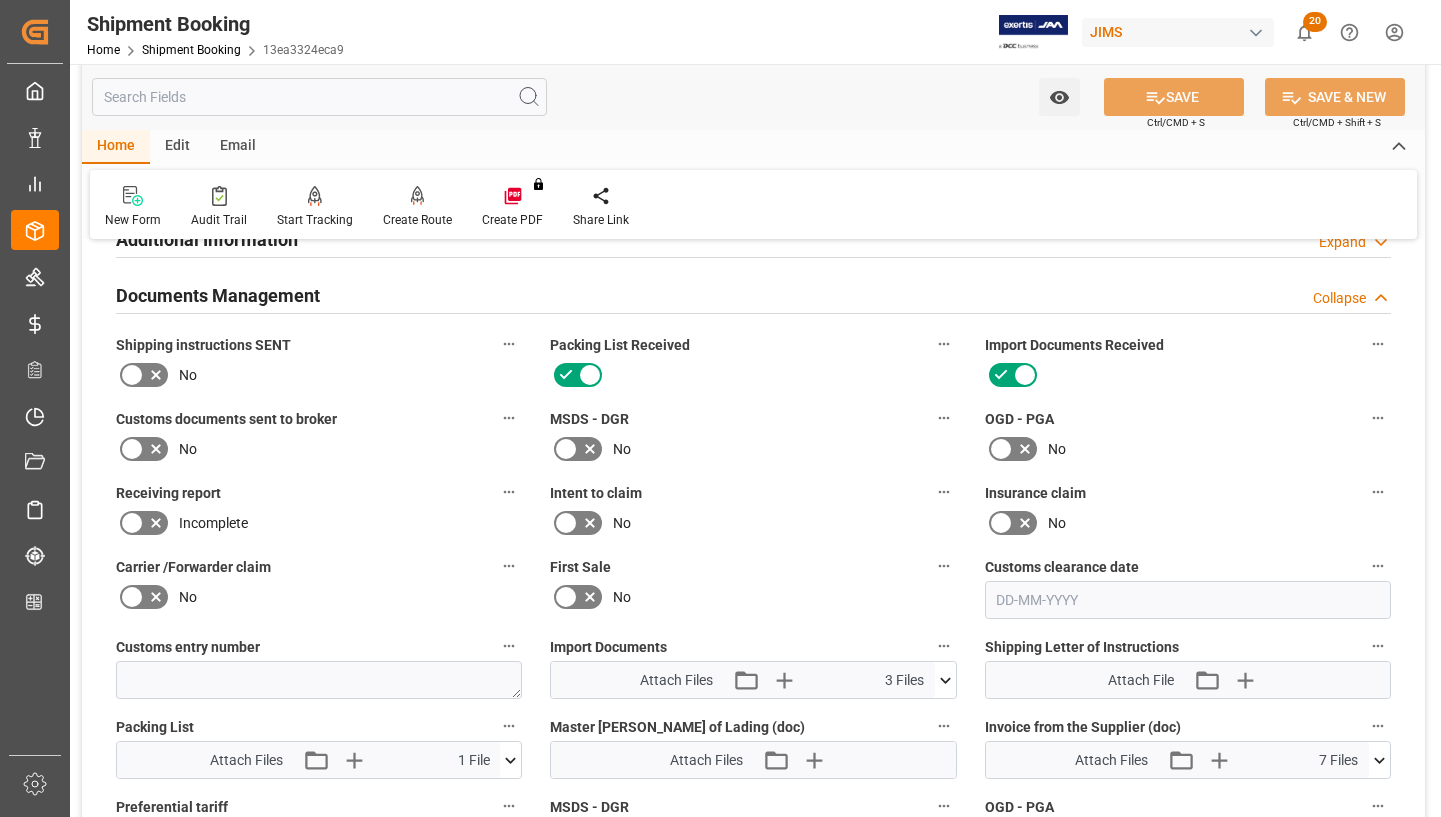 click 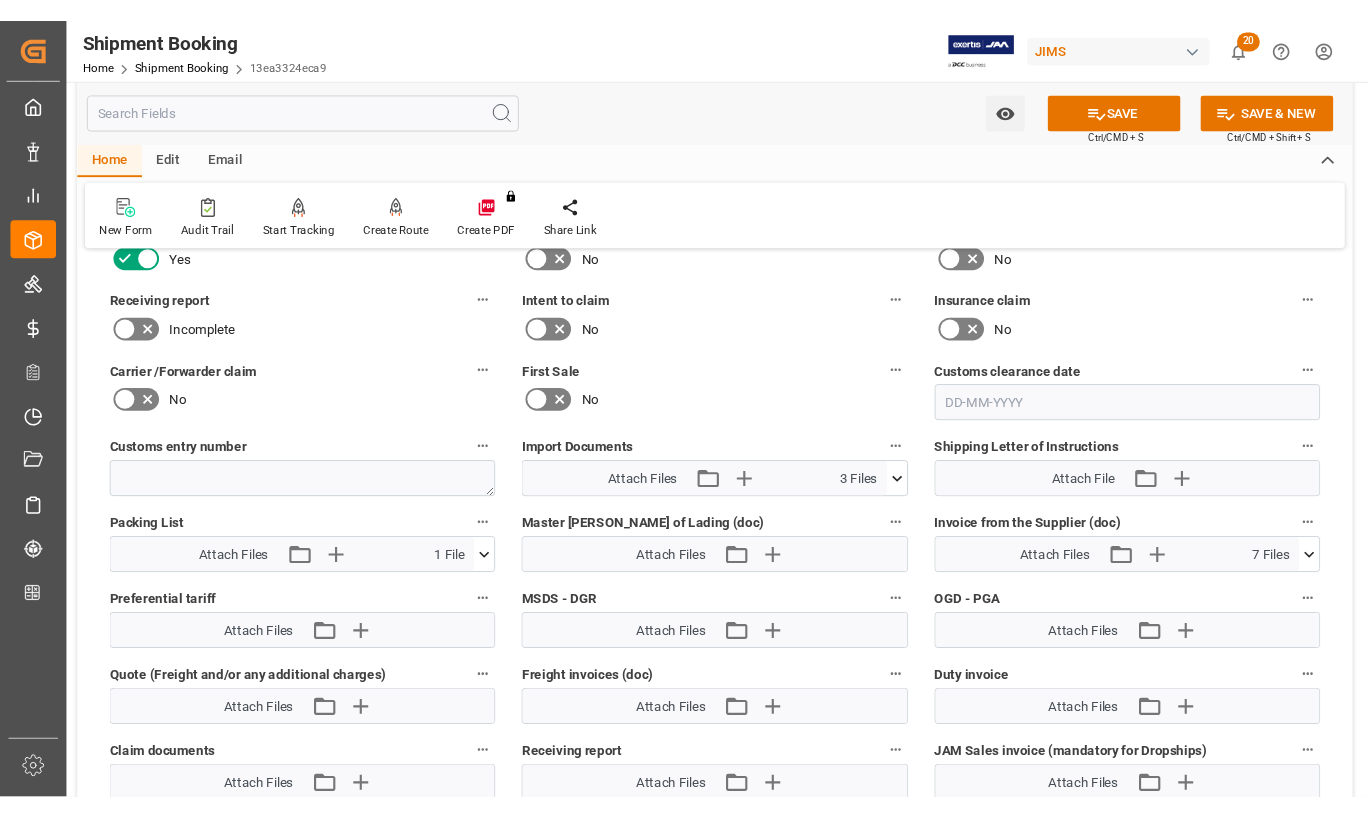 scroll, scrollTop: 1300, scrollLeft: 0, axis: vertical 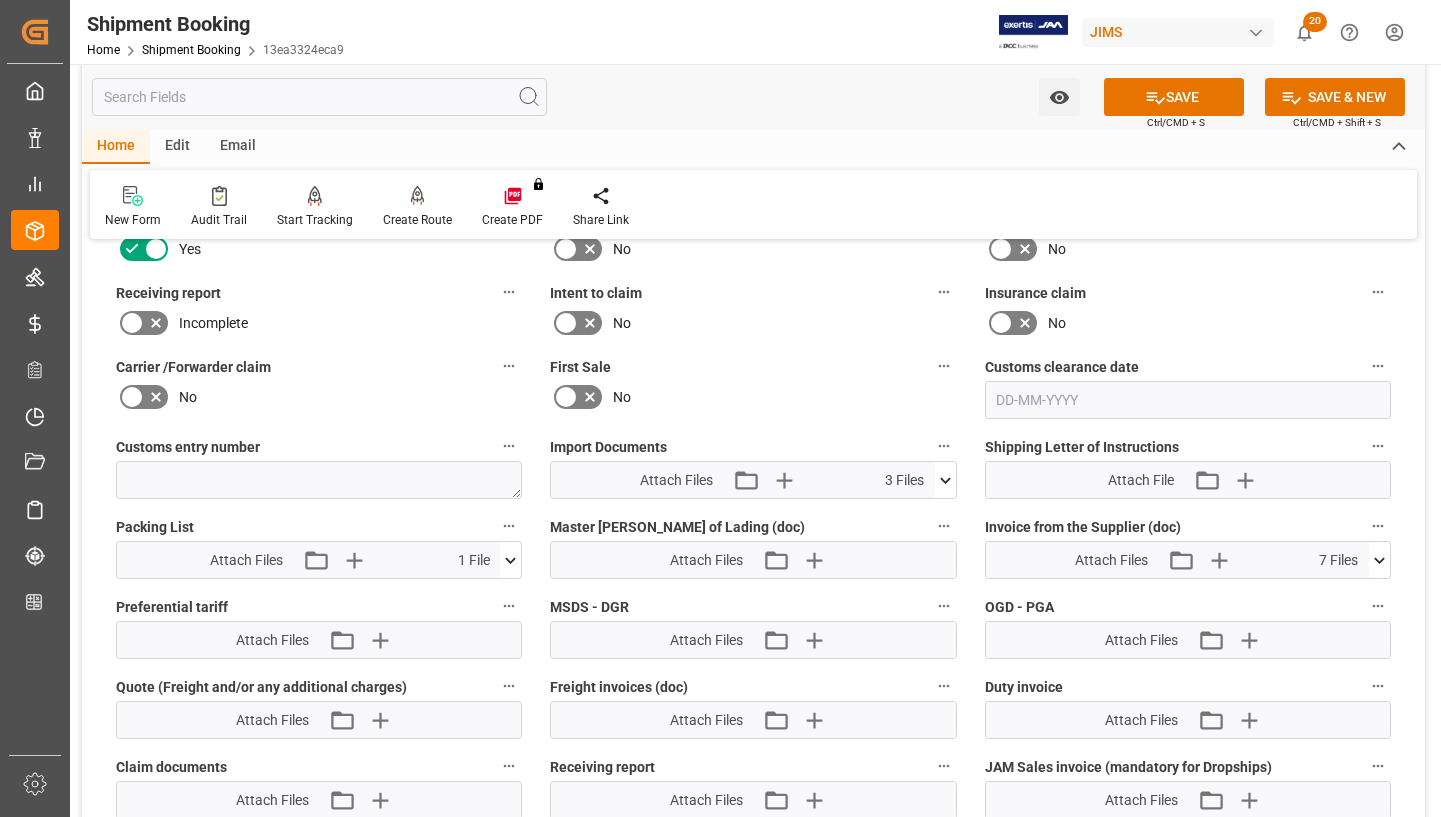 click 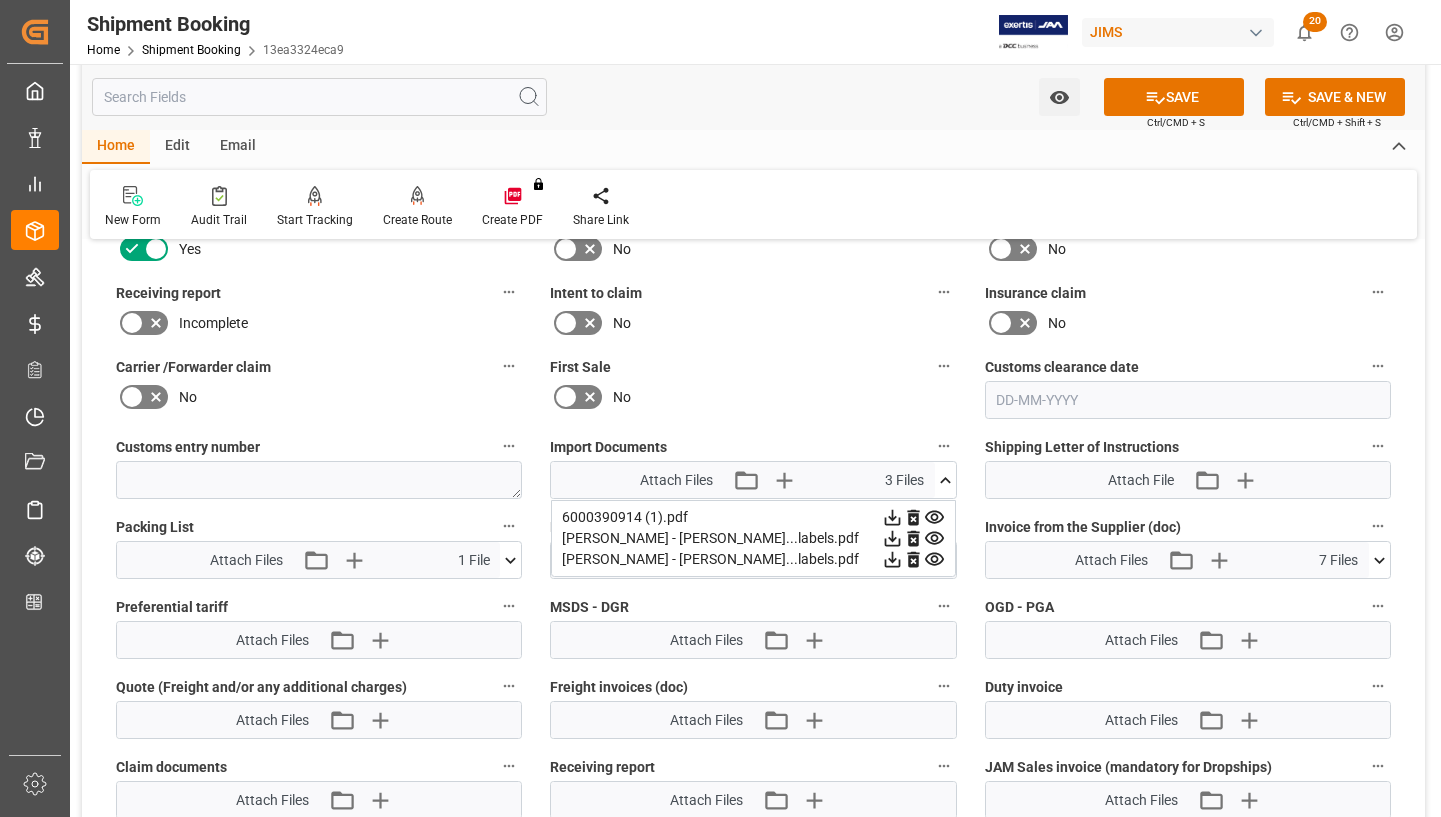 click on "6000390914 (1).pdf" at bounding box center [753, 517] 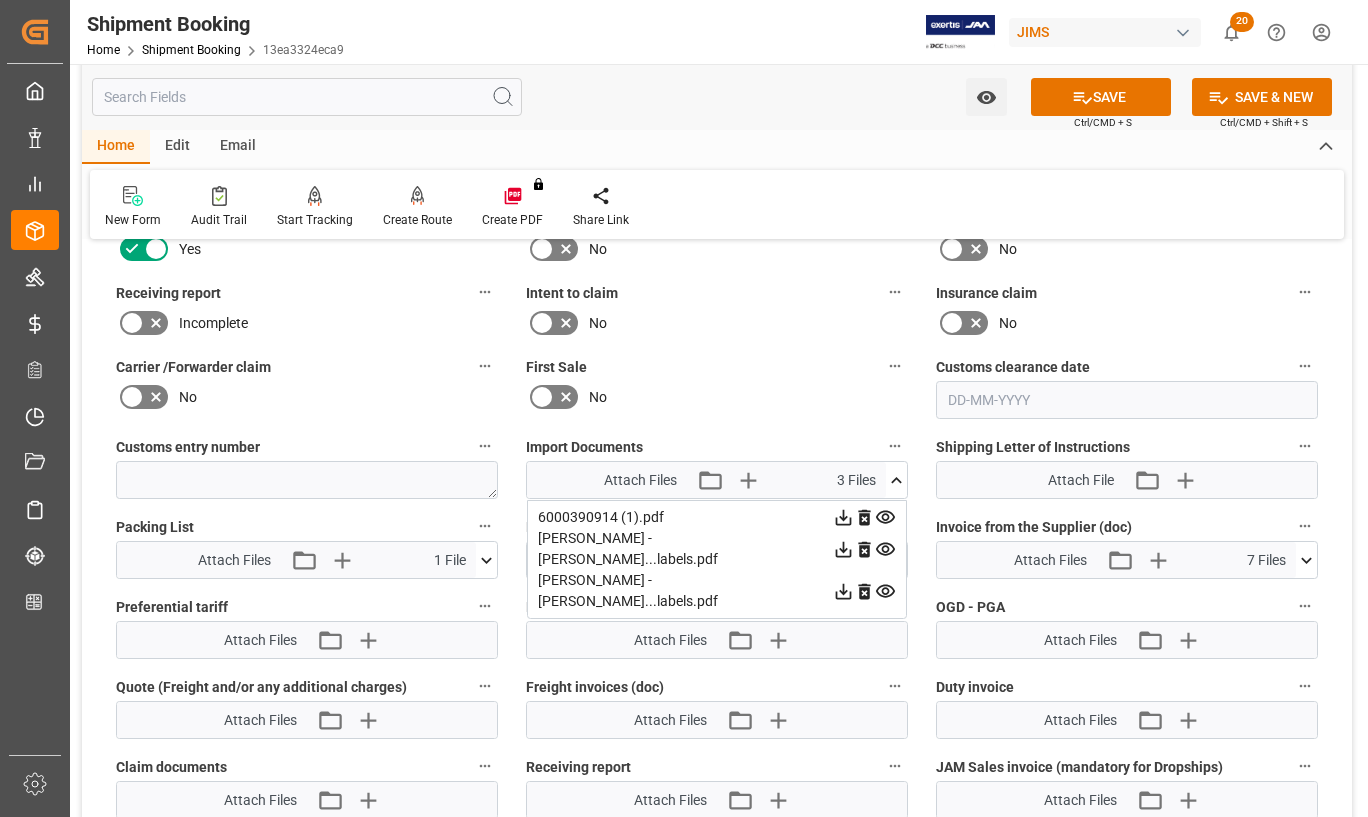 click 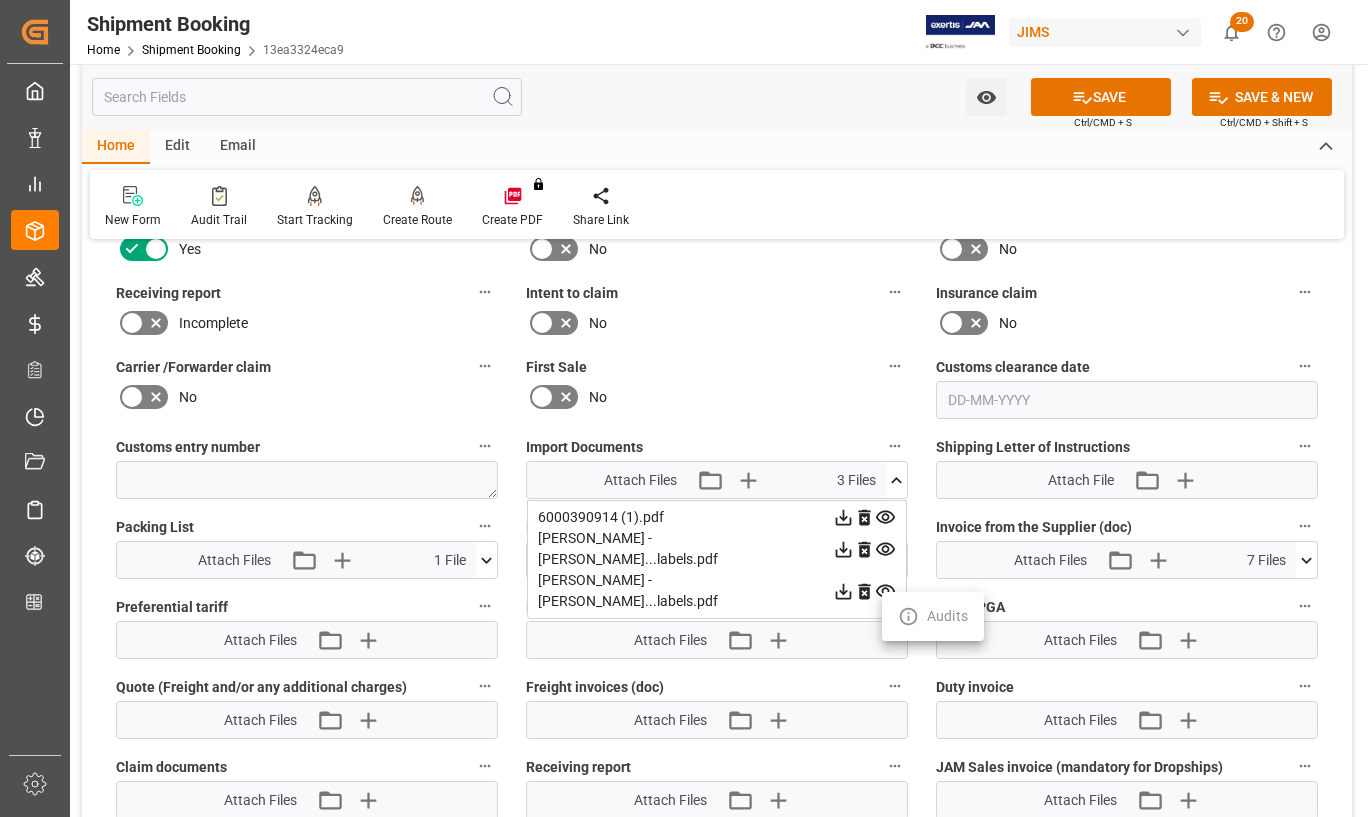 click at bounding box center [684, 408] 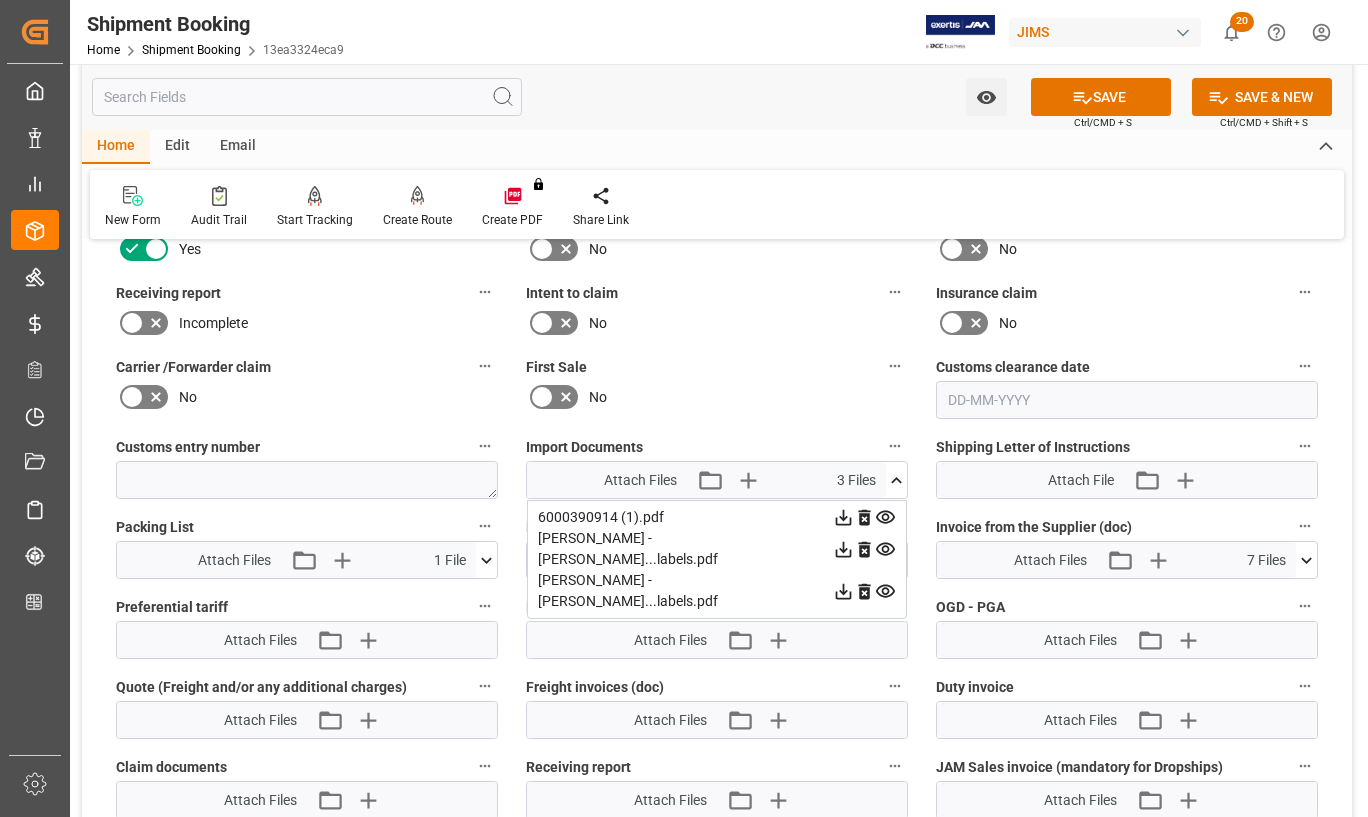 click 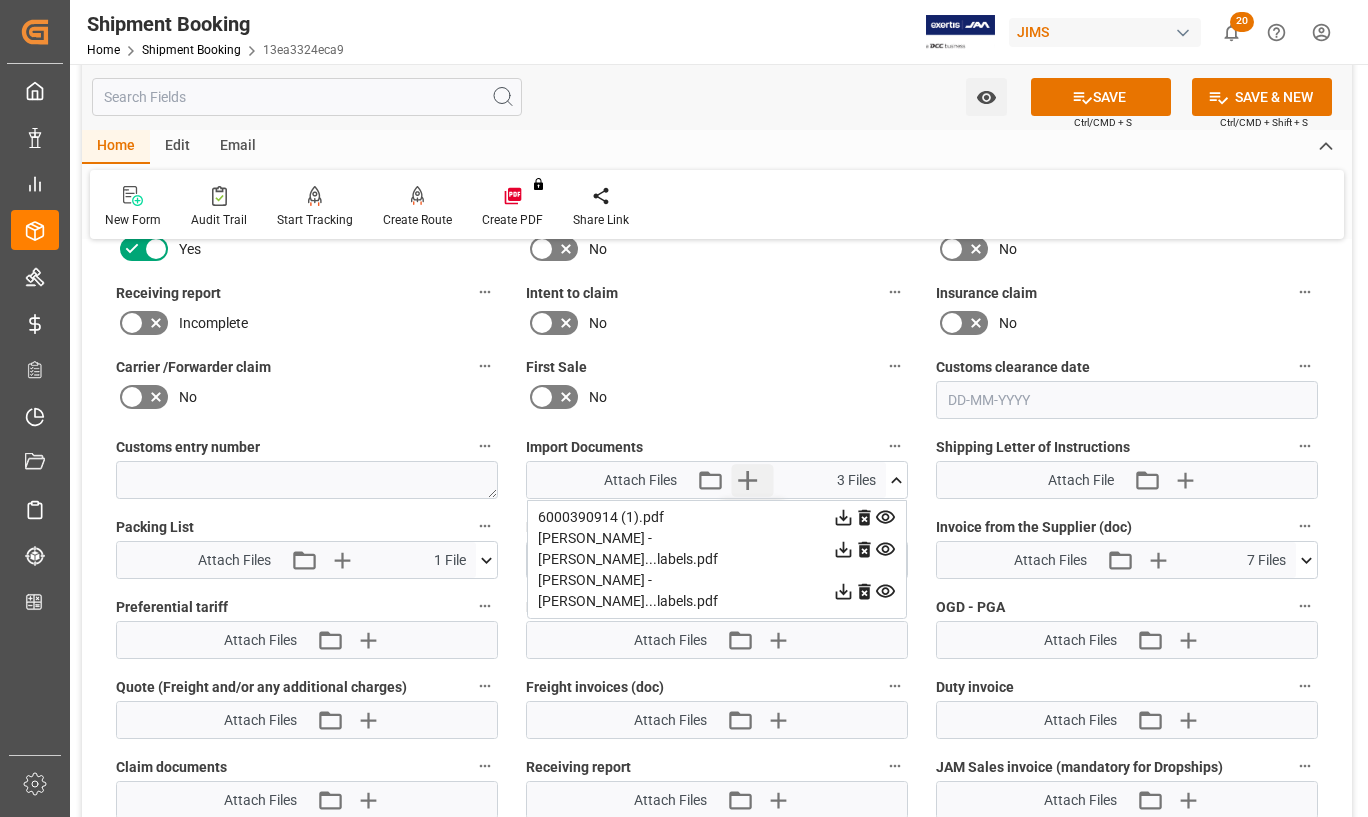 click 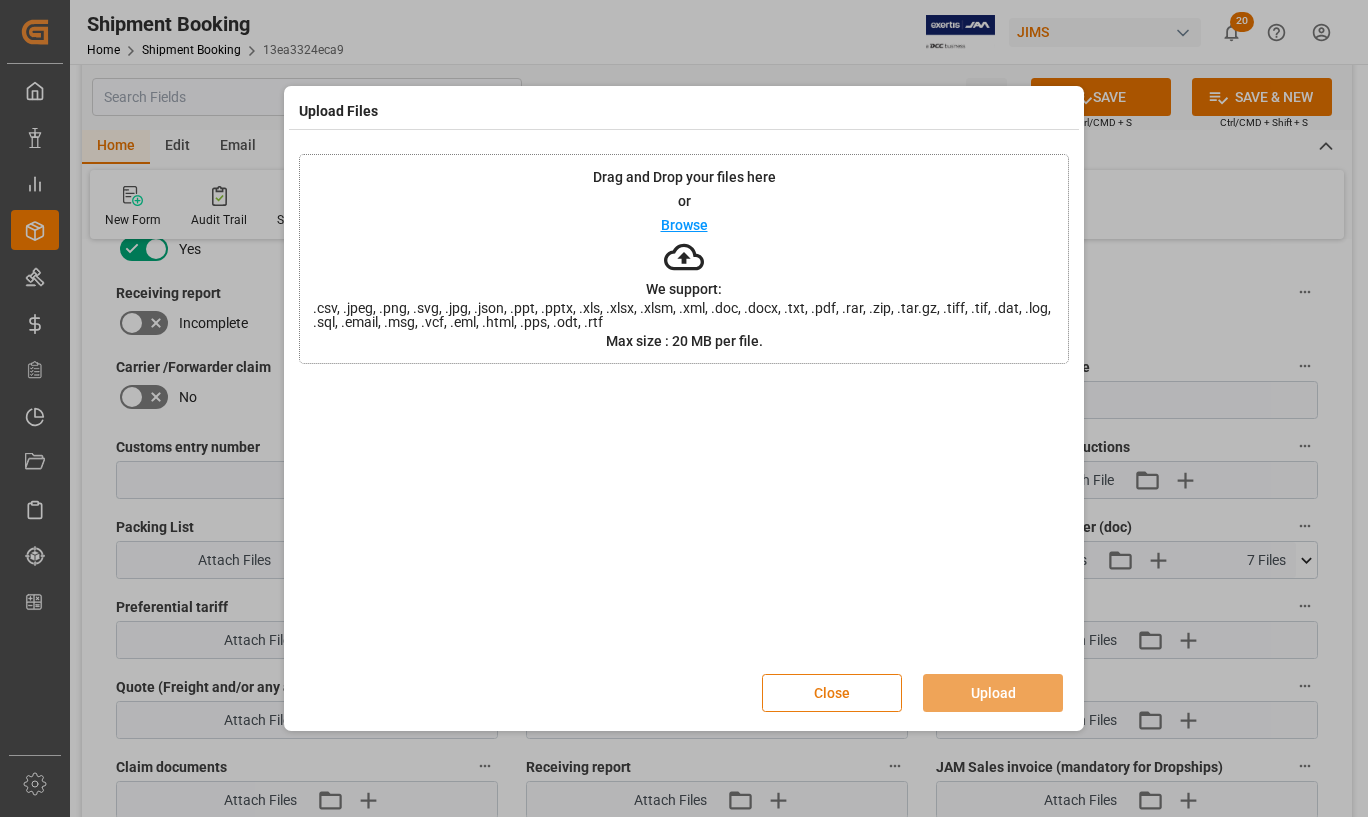click on "Drag and Drop your files here or Browse We support: .csv, .jpeg, .png, .svg, .jpg, .json, .ppt, .pptx, .xls, .xlsx, .xlsm, .xml, .doc, .docx, .txt, .pdf, .rar, .zip, .tar.gz, .tiff, .tif, .dat, .log, .sql, .email, .msg, .vcf, .eml, .html, .pps, .odt, .rtf Max size : 20 MB per file." at bounding box center [684, 259] 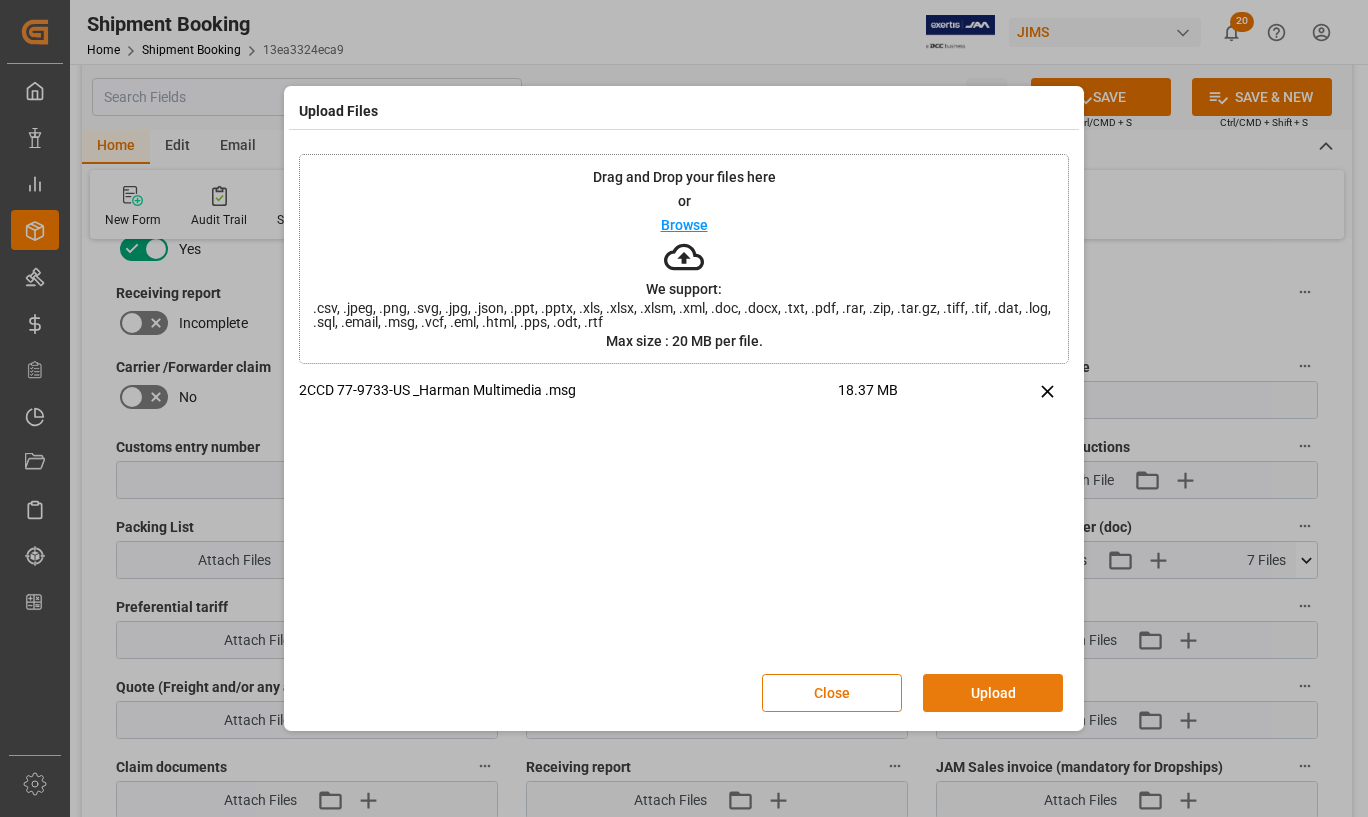 click on "Upload" at bounding box center [993, 693] 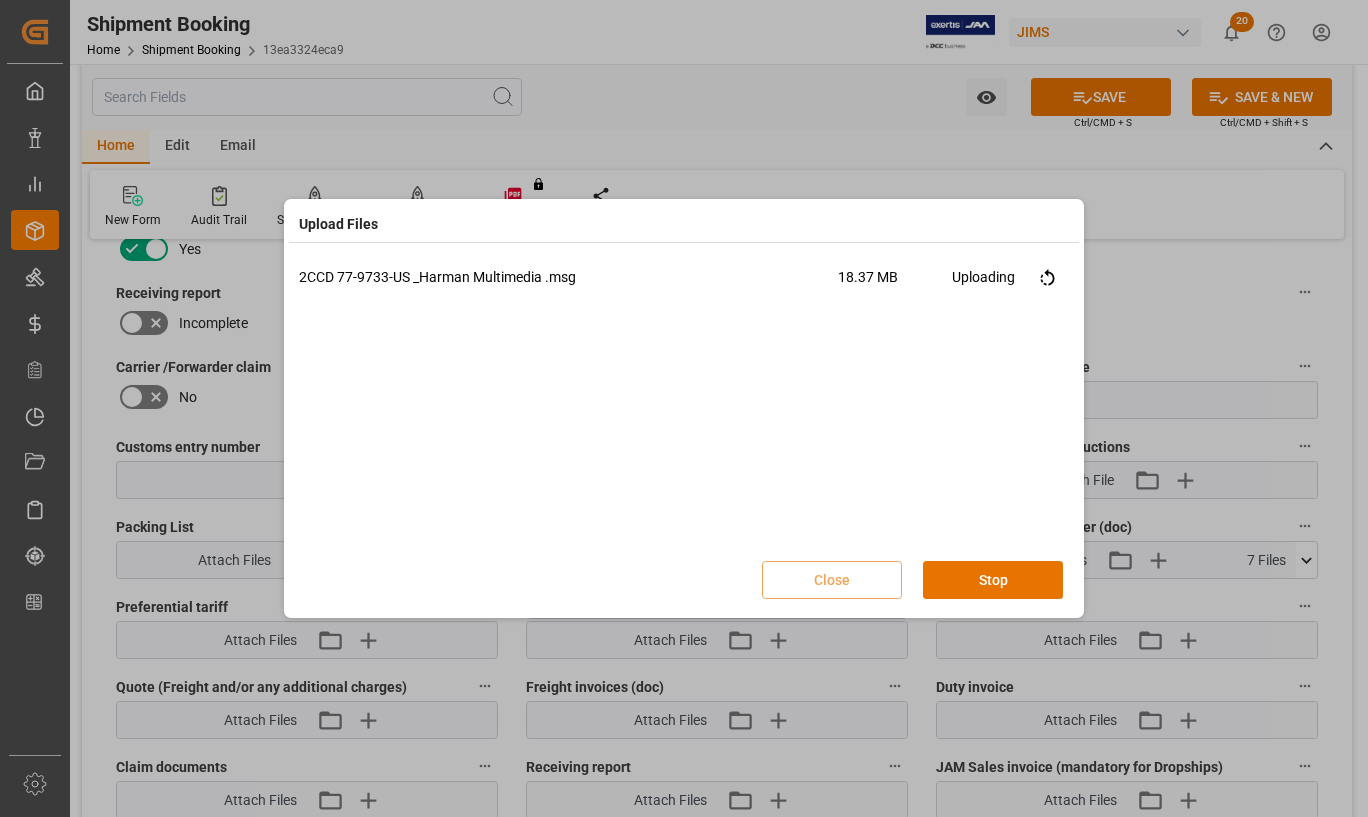 click on "2CCD 77-9733-US _Harman Multimedia .msg 18.37 MB Uploading" at bounding box center (684, 407) 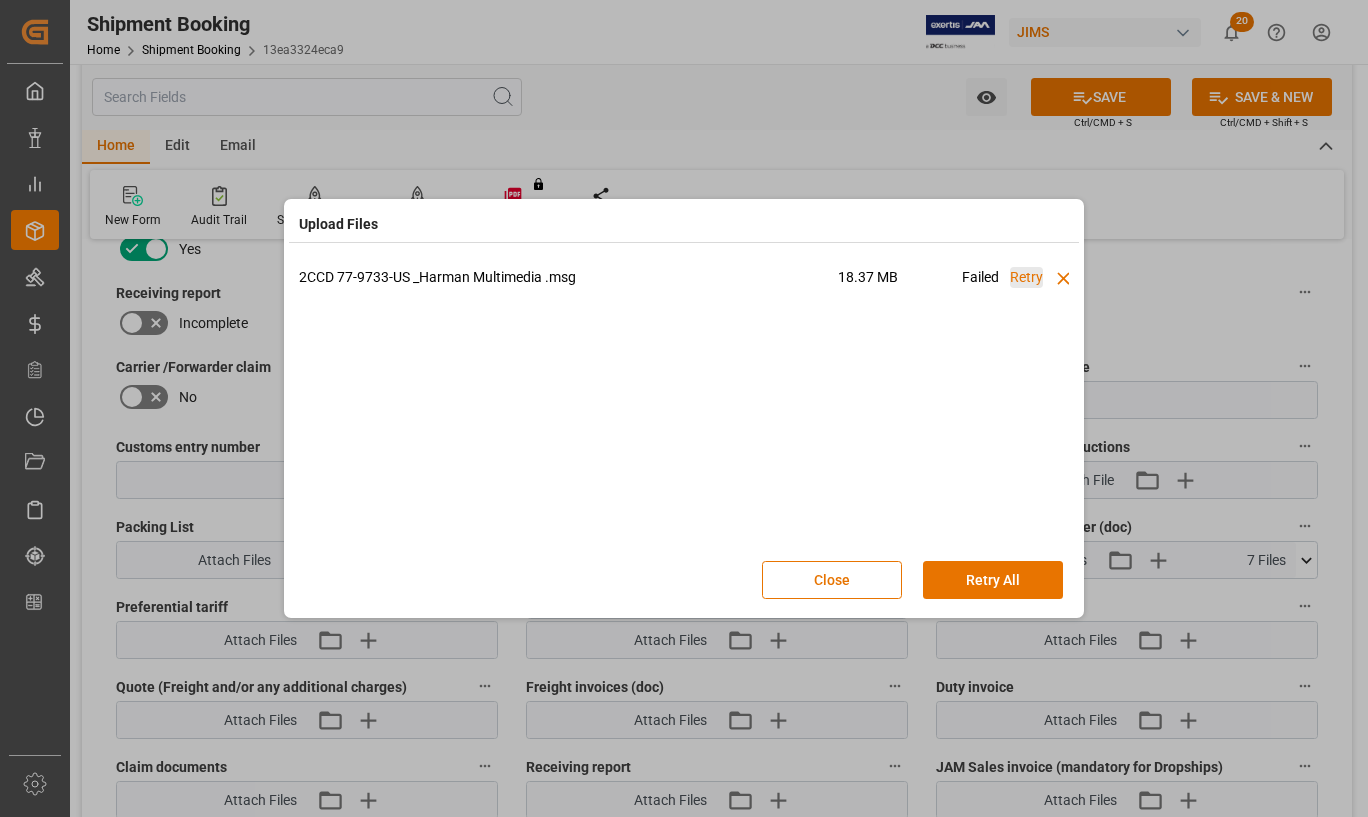 click on "Retry" at bounding box center [1026, 277] 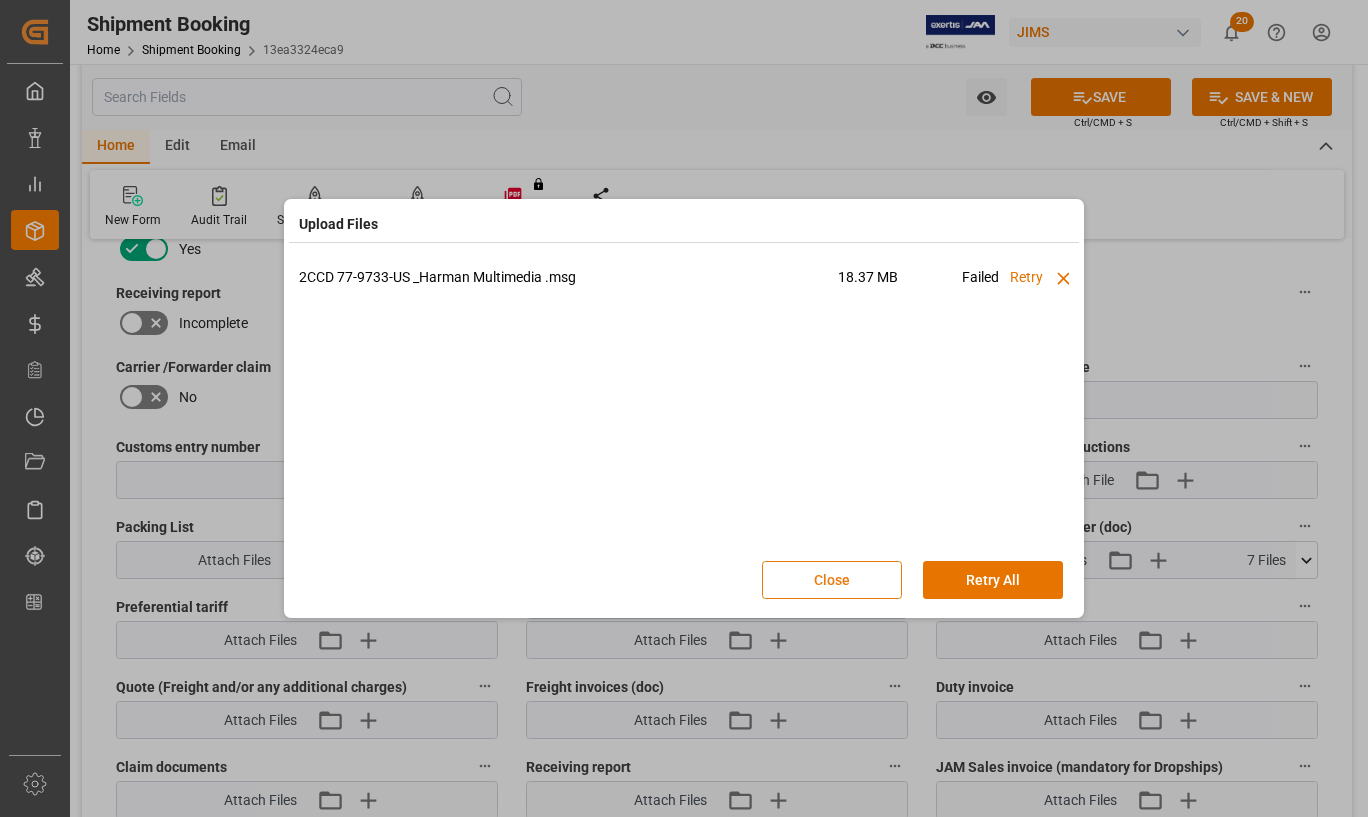 click on "Close" at bounding box center (832, 580) 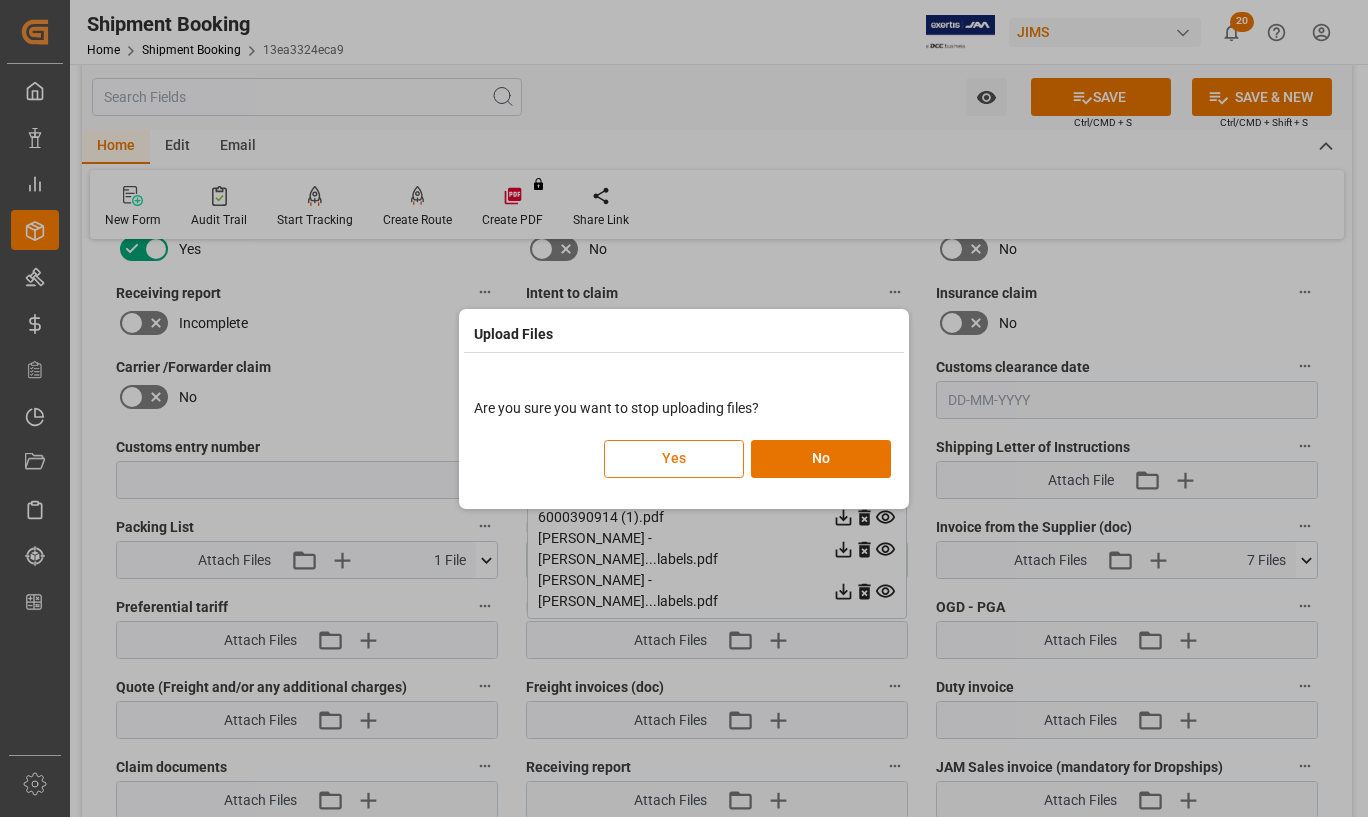 click on "Yes" at bounding box center (674, 459) 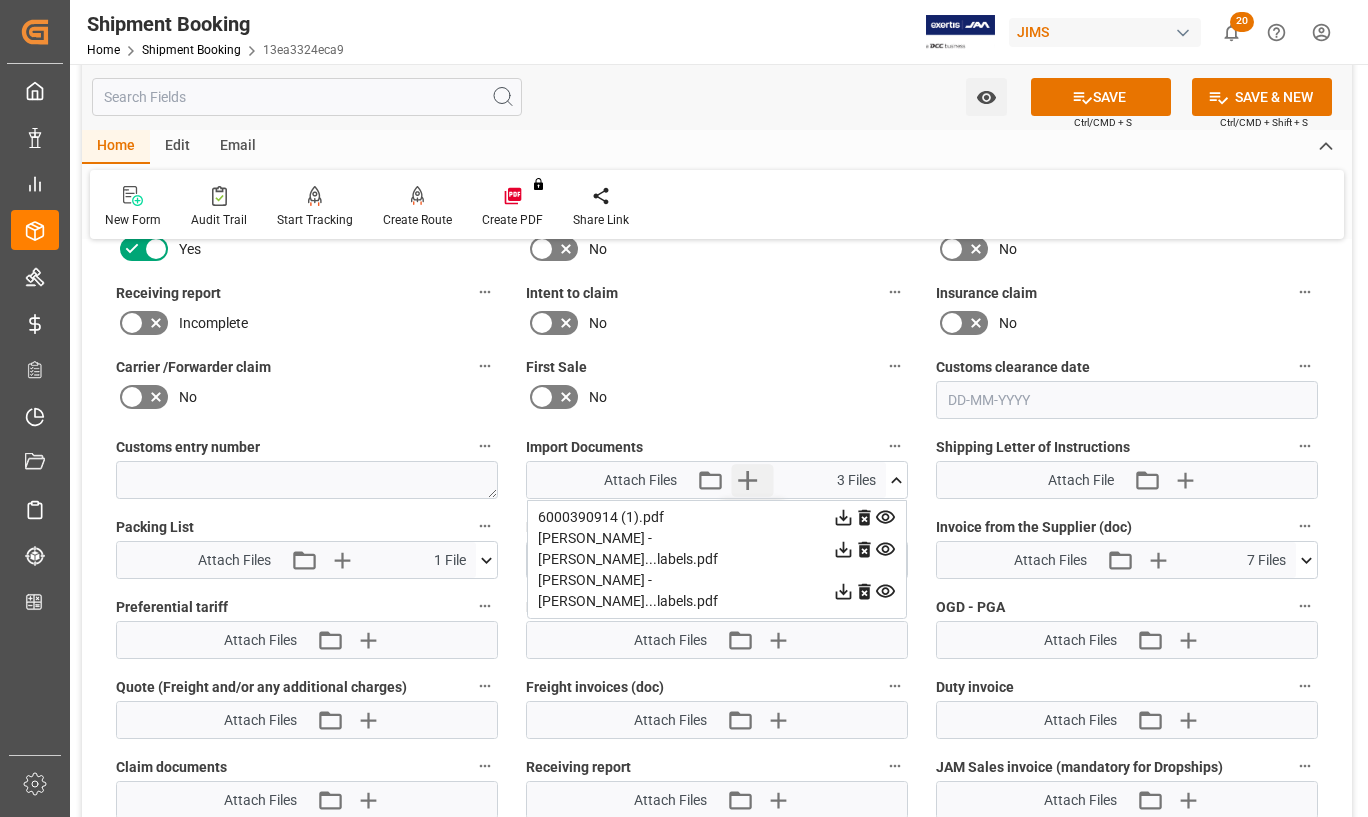 click 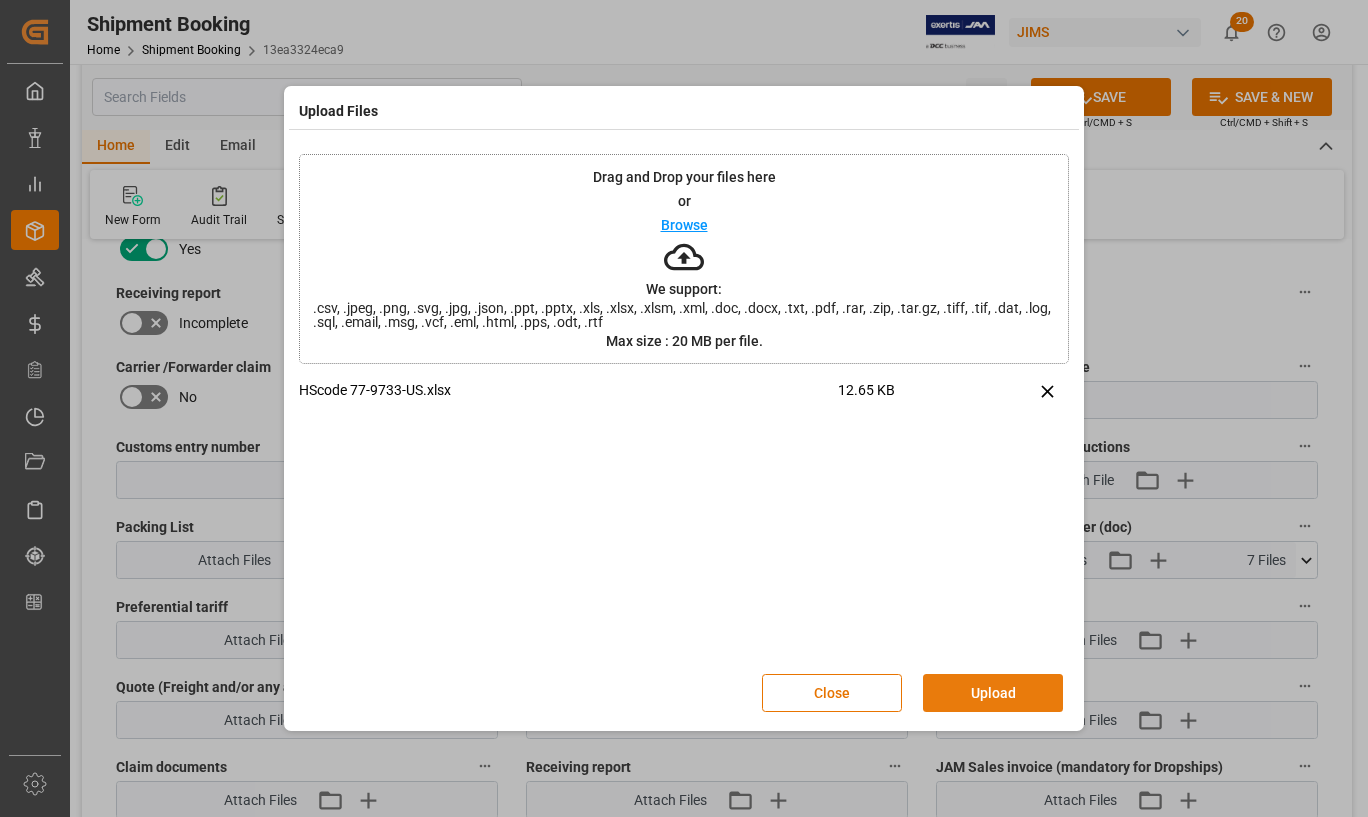click on "Upload" at bounding box center (993, 693) 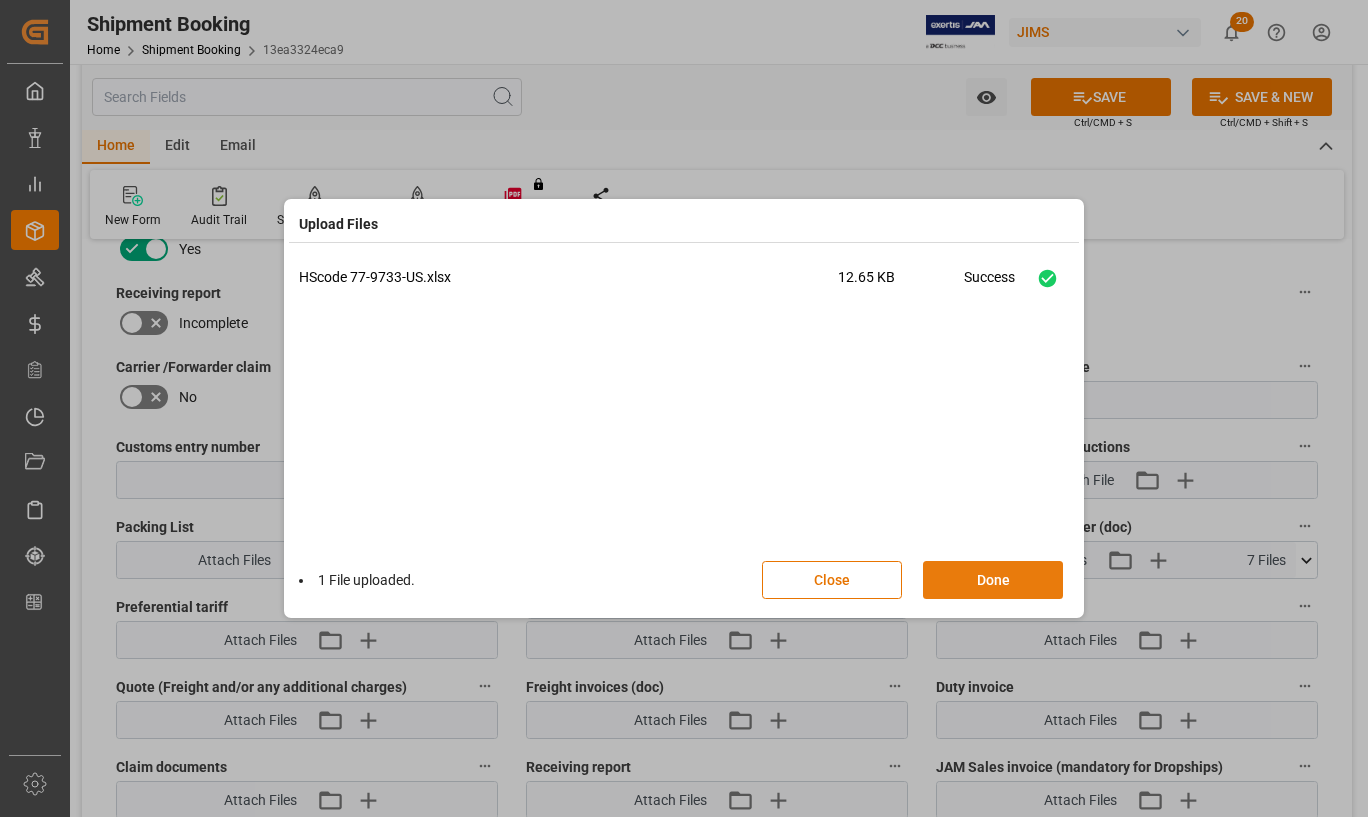 click on "Done" at bounding box center (993, 580) 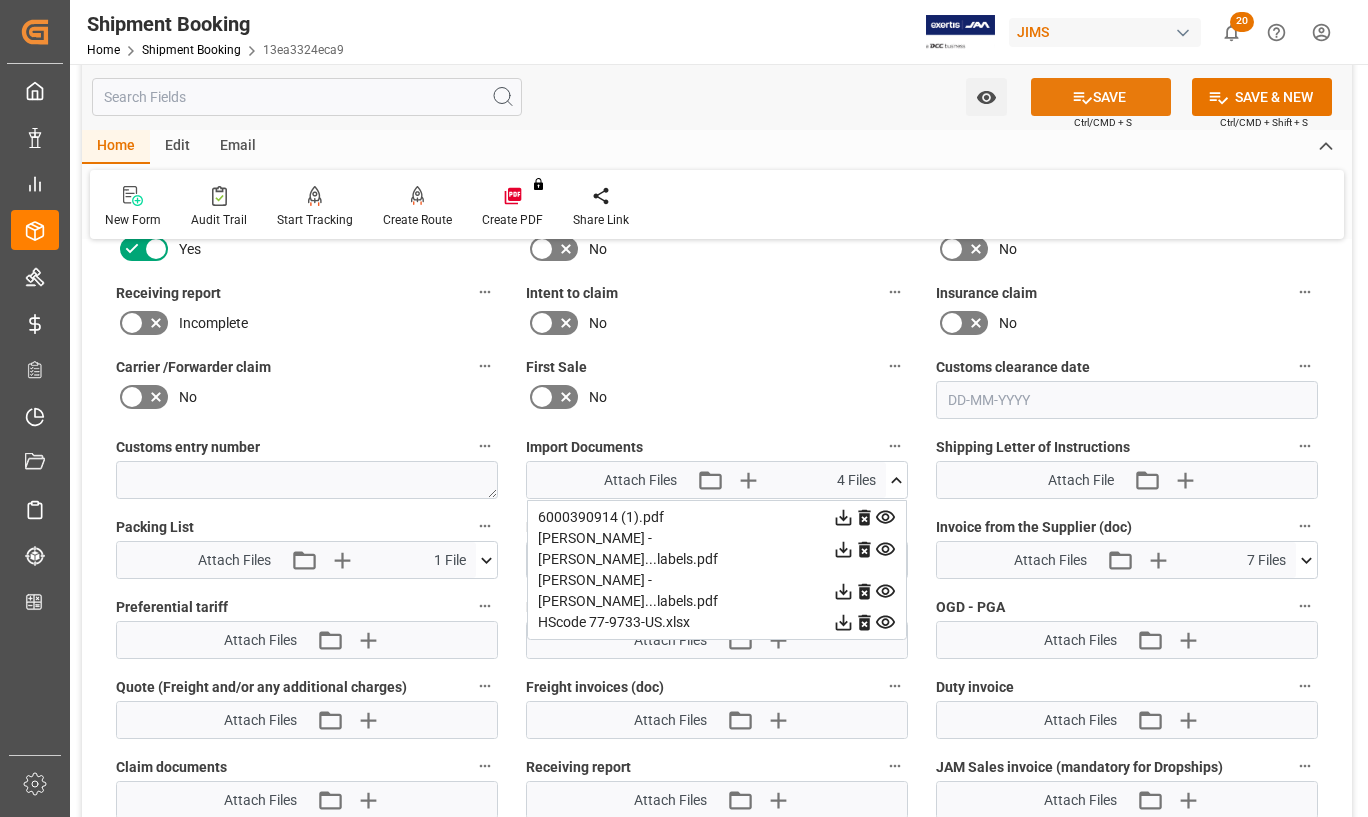 click on "SAVE" at bounding box center (1101, 97) 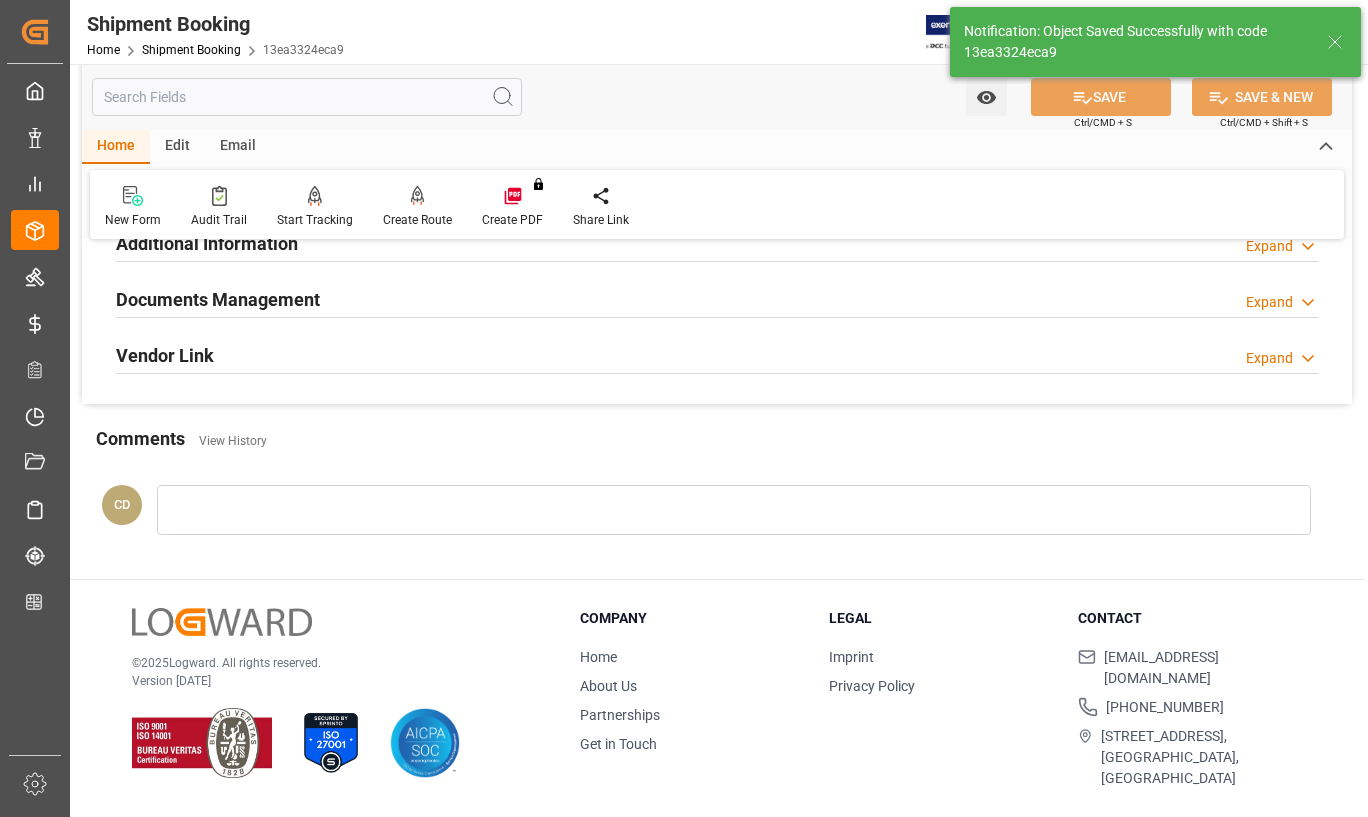 scroll, scrollTop: 684, scrollLeft: 0, axis: vertical 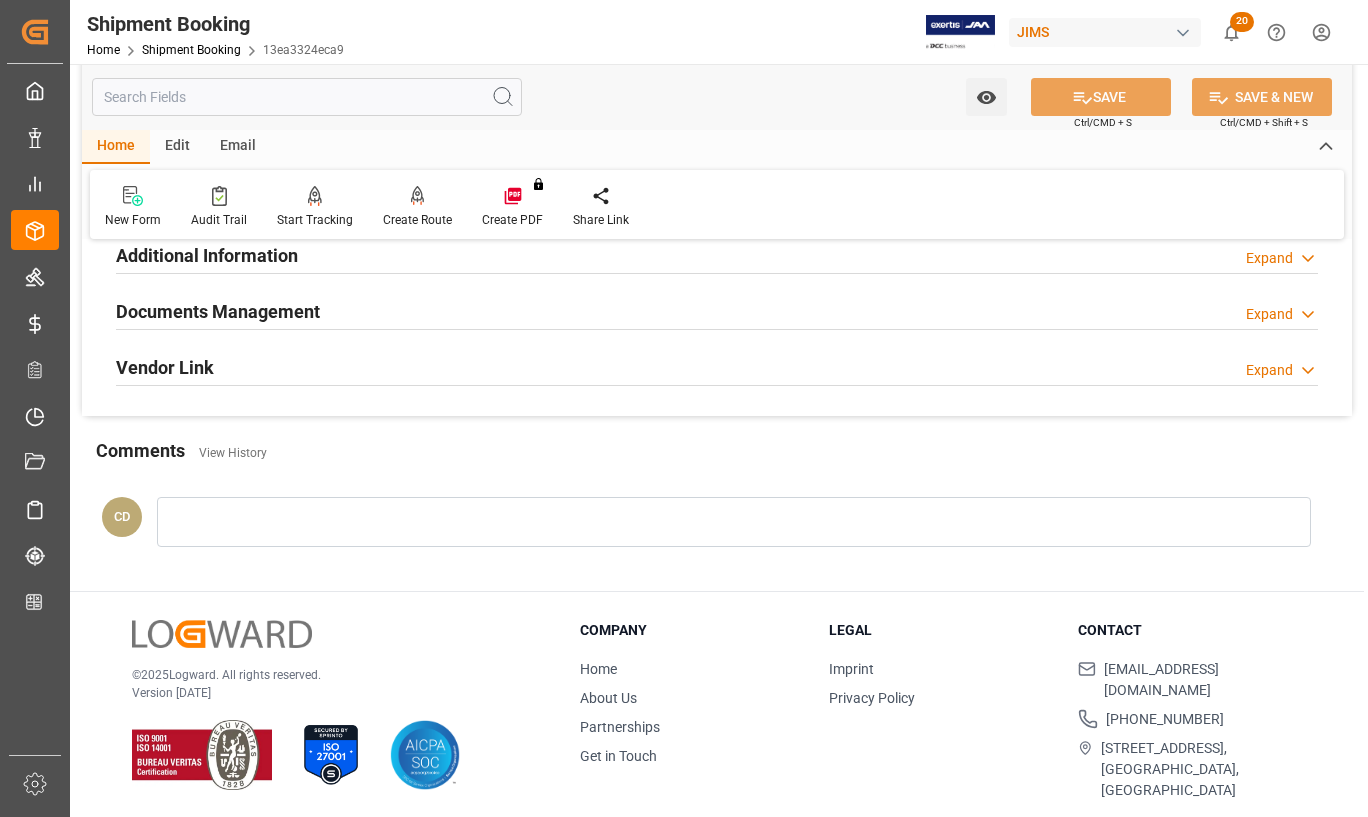 click on "Shipment Booking Home Shipment Booking 13ea3324eca9 JIMS 20 Notifications Only show unread All Watching Mark all categories read Downloads Mark all as read Purchase Order Line Item [DATE] 10 number of rows downloaded Purchase Order Line Item [DATE] 9 number of rows downloaded Purchase Order Line Item [DATE] 3 number of rows downloaded Purchase Order Line Item [DATE] 3 number of rows downloaded Purchase Order Line Item [DATE] 15 number of rows downloaded Purchase Order Line Item [DATE] 30 number of rows downloaded Purchase Order Line Item [DATE] 15 number of rows downloaded Purchase Order Line Item [DATE] 24 number of rows downloaded Purchase Order Line Item [DATE] 8 number of rows downloaded Purchase Order Line Item [DATE] 3 number of rows downloaded Purchase Order Line Item [DATE] 13 number of rows downloaded Purchase Order Line Item [DATE] 3 number of rows downloaded Purchase Order Line Item [DATE] 3 number of rows downloaded [DATE]" at bounding box center (712, 32) 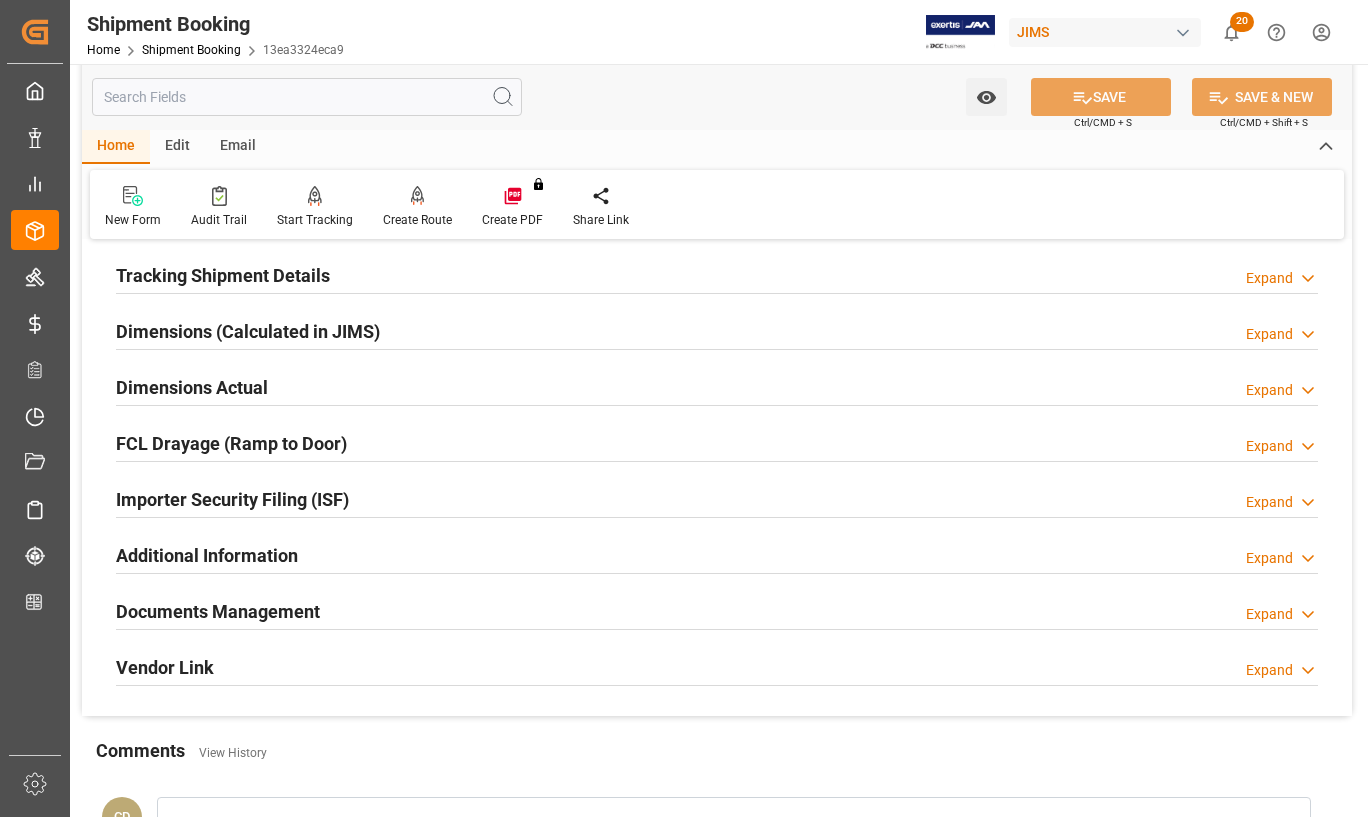 click on "Documents Management" at bounding box center [218, 611] 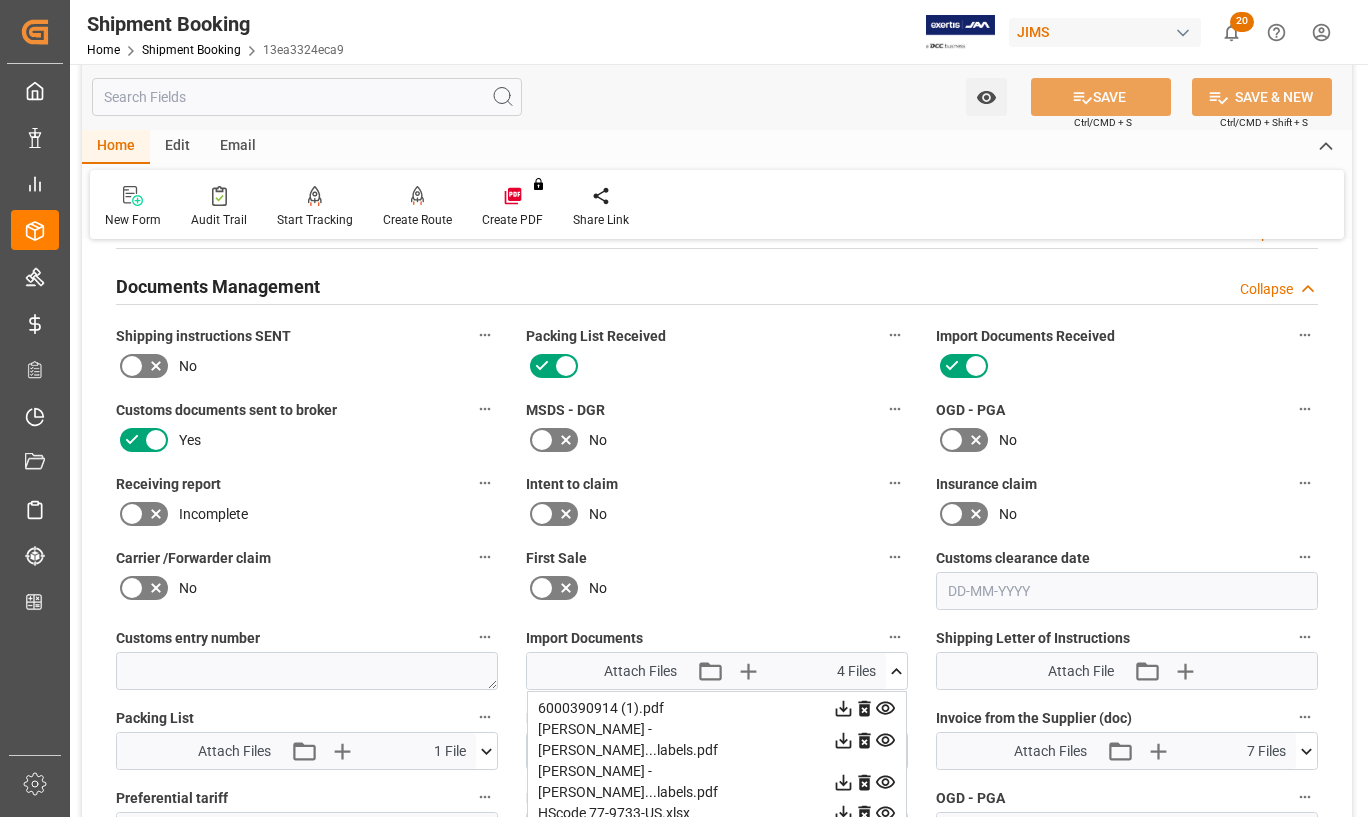 scroll, scrollTop: 784, scrollLeft: 0, axis: vertical 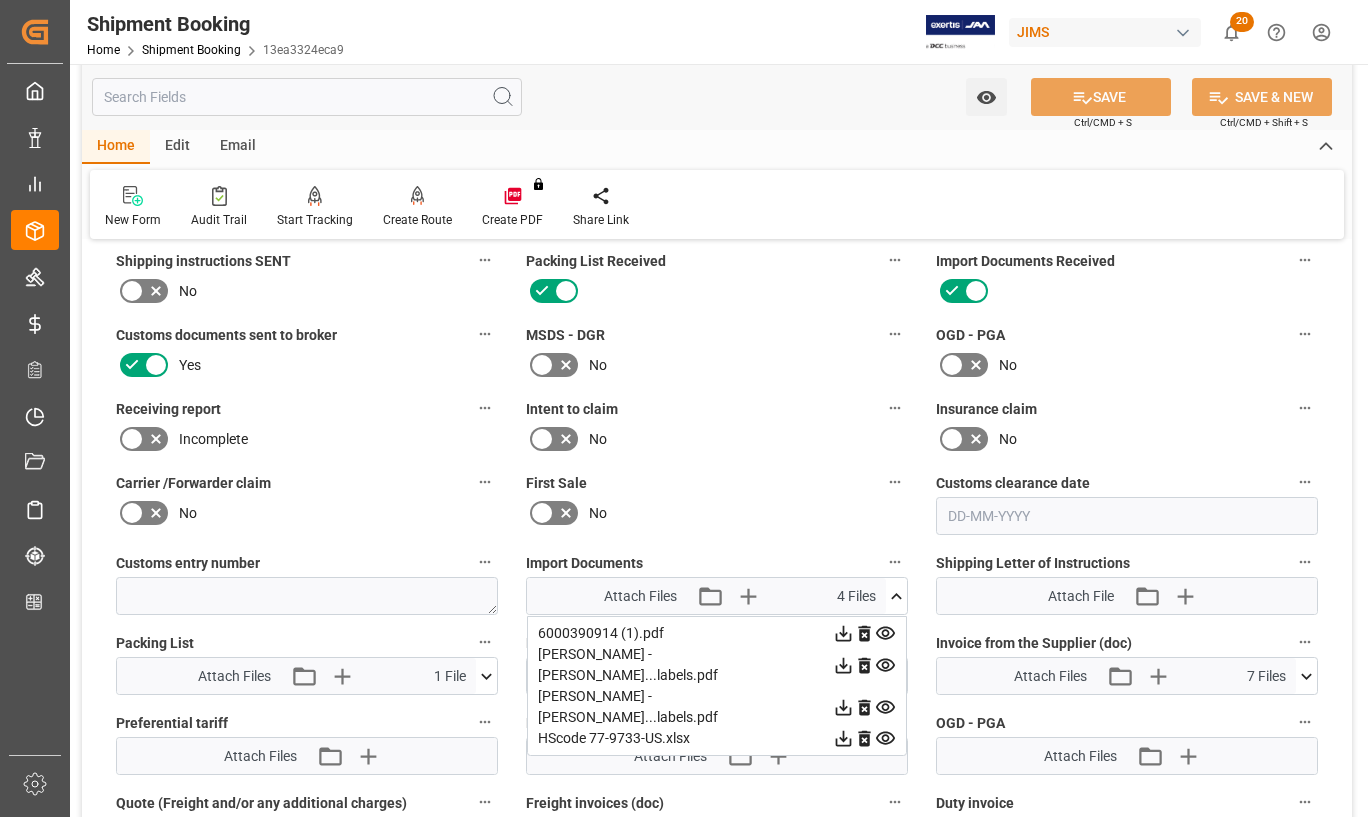 click 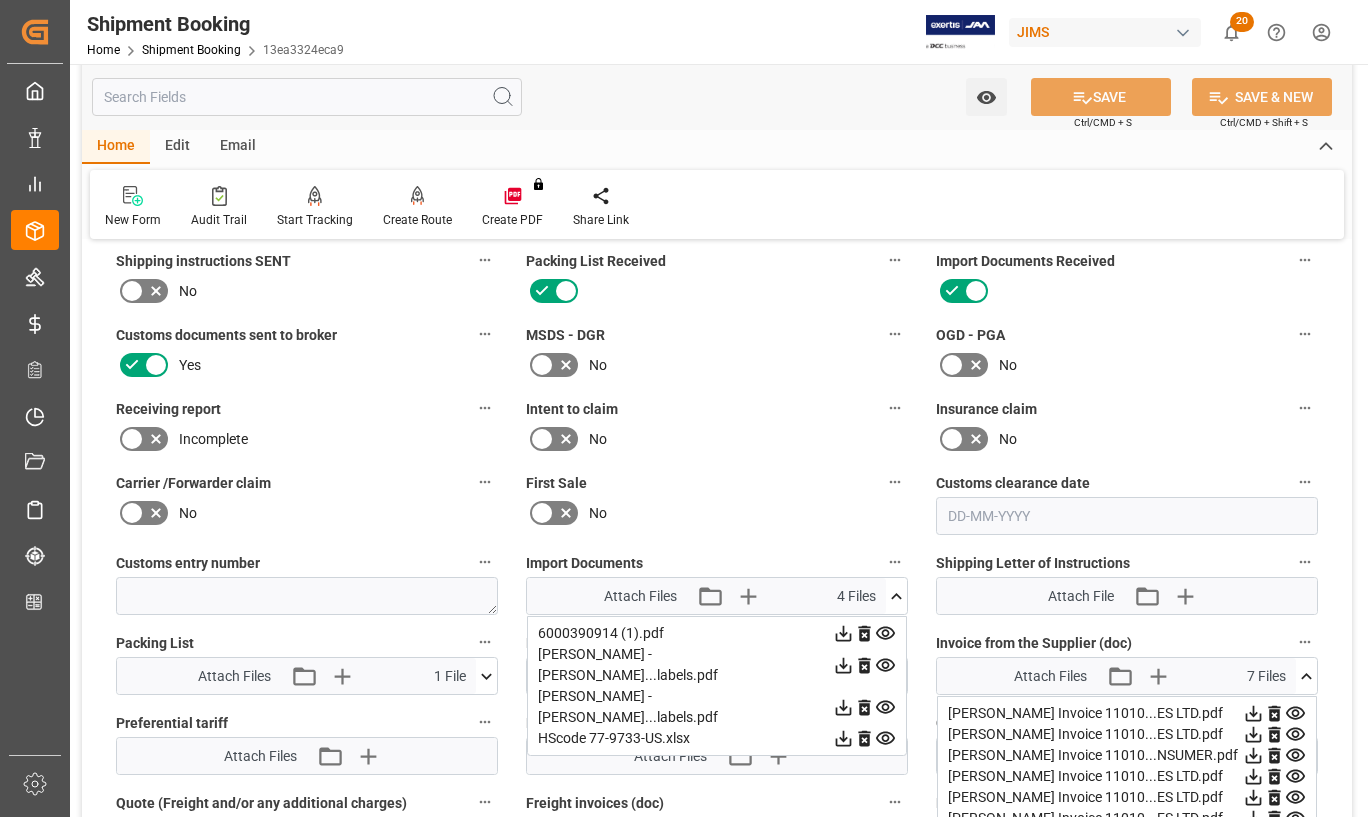 type 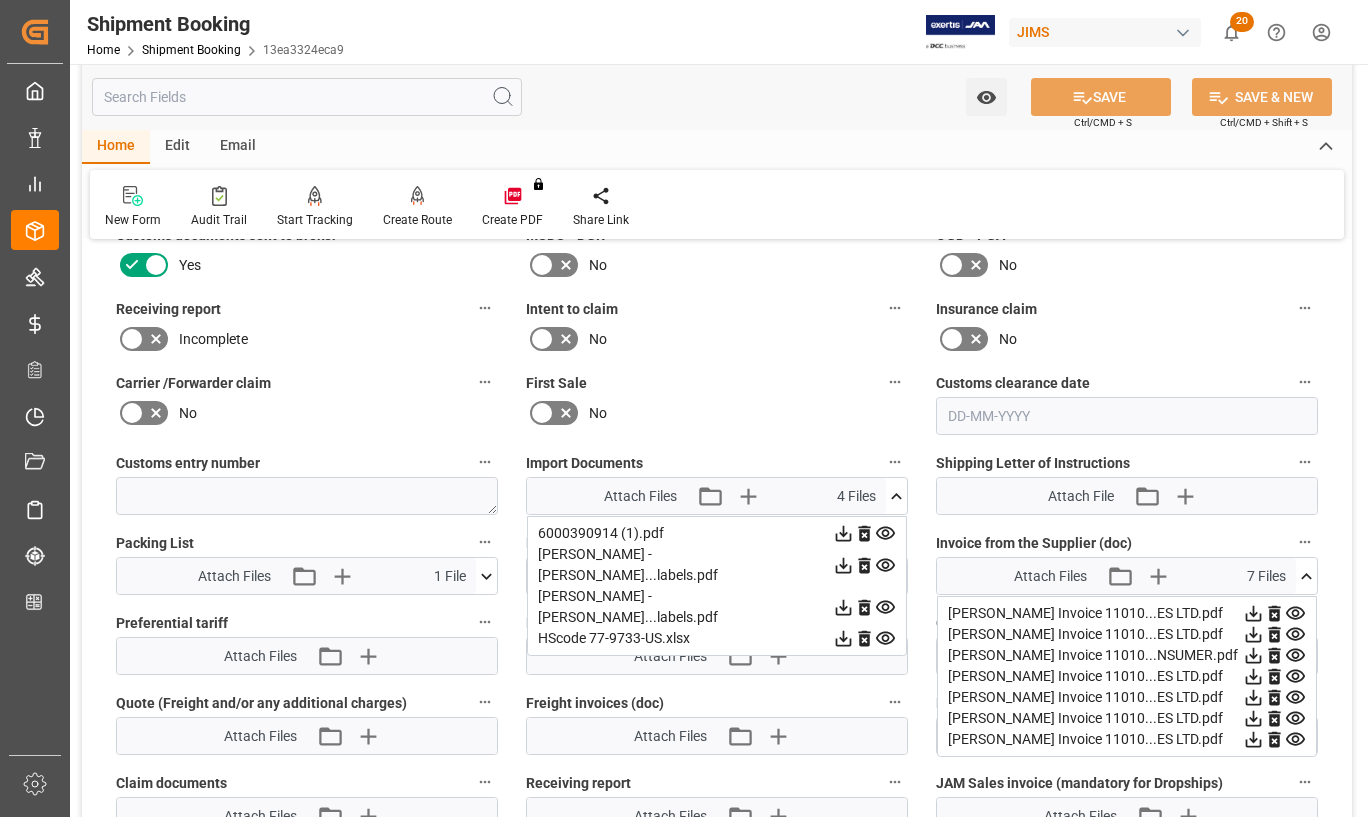click 